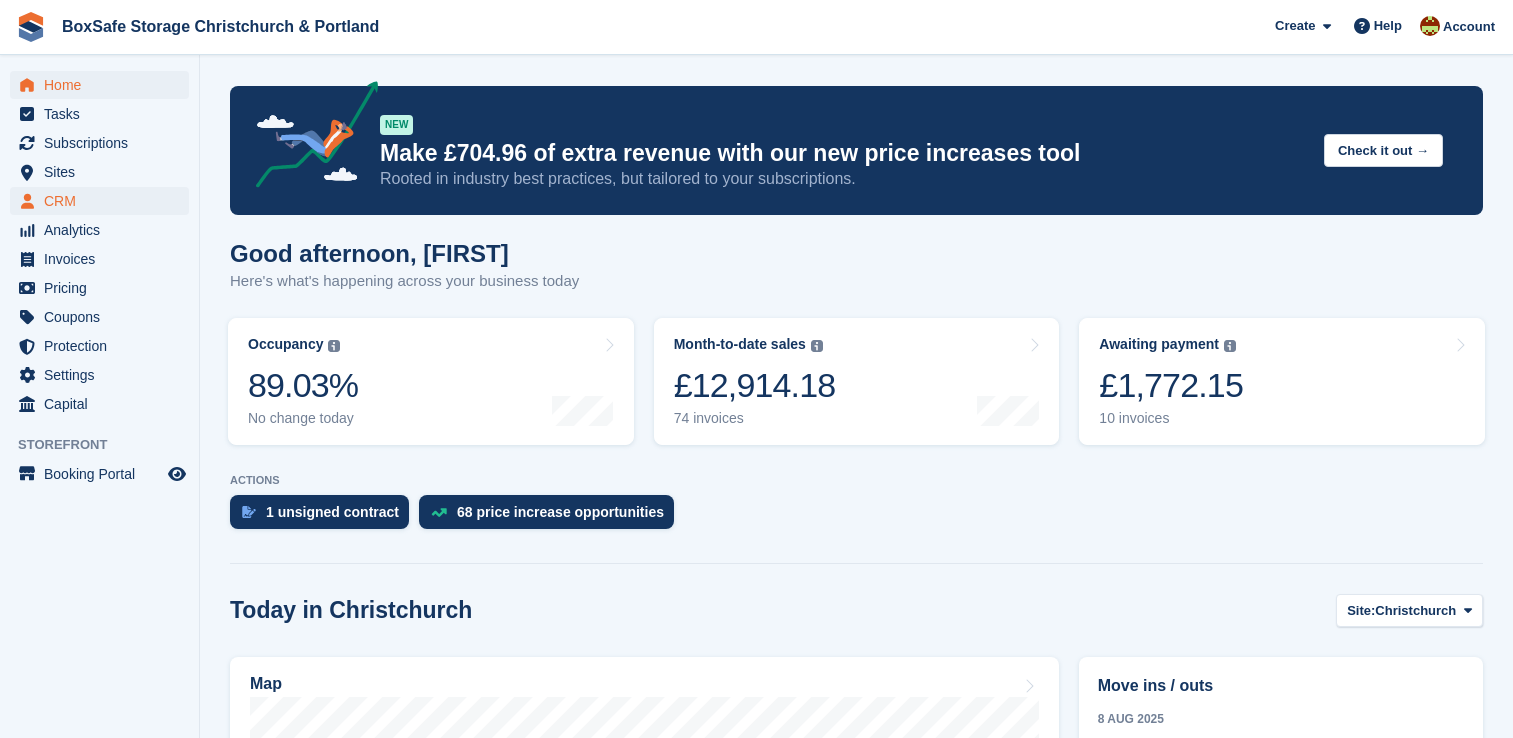 scroll, scrollTop: 0, scrollLeft: 0, axis: both 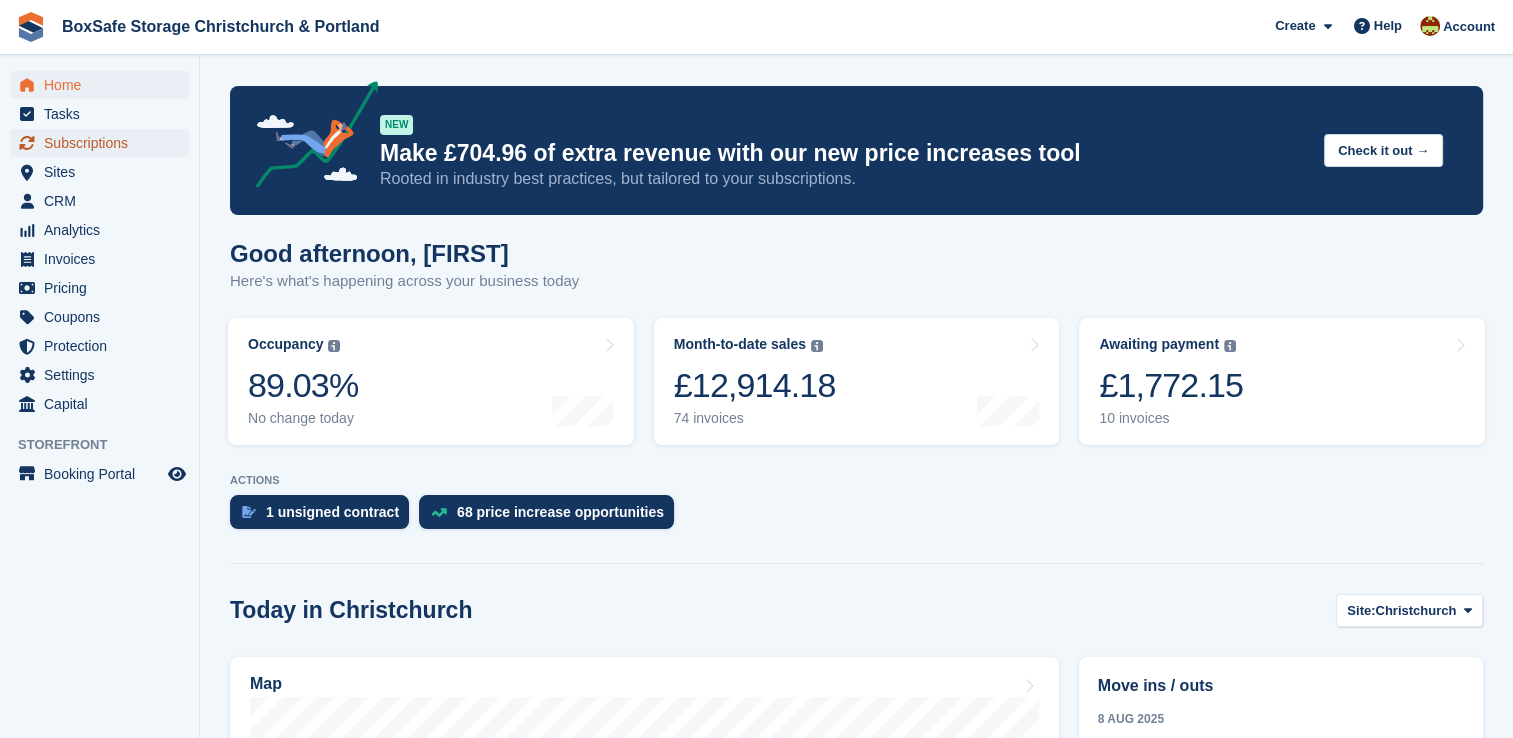 click on "Subscriptions" at bounding box center [104, 143] 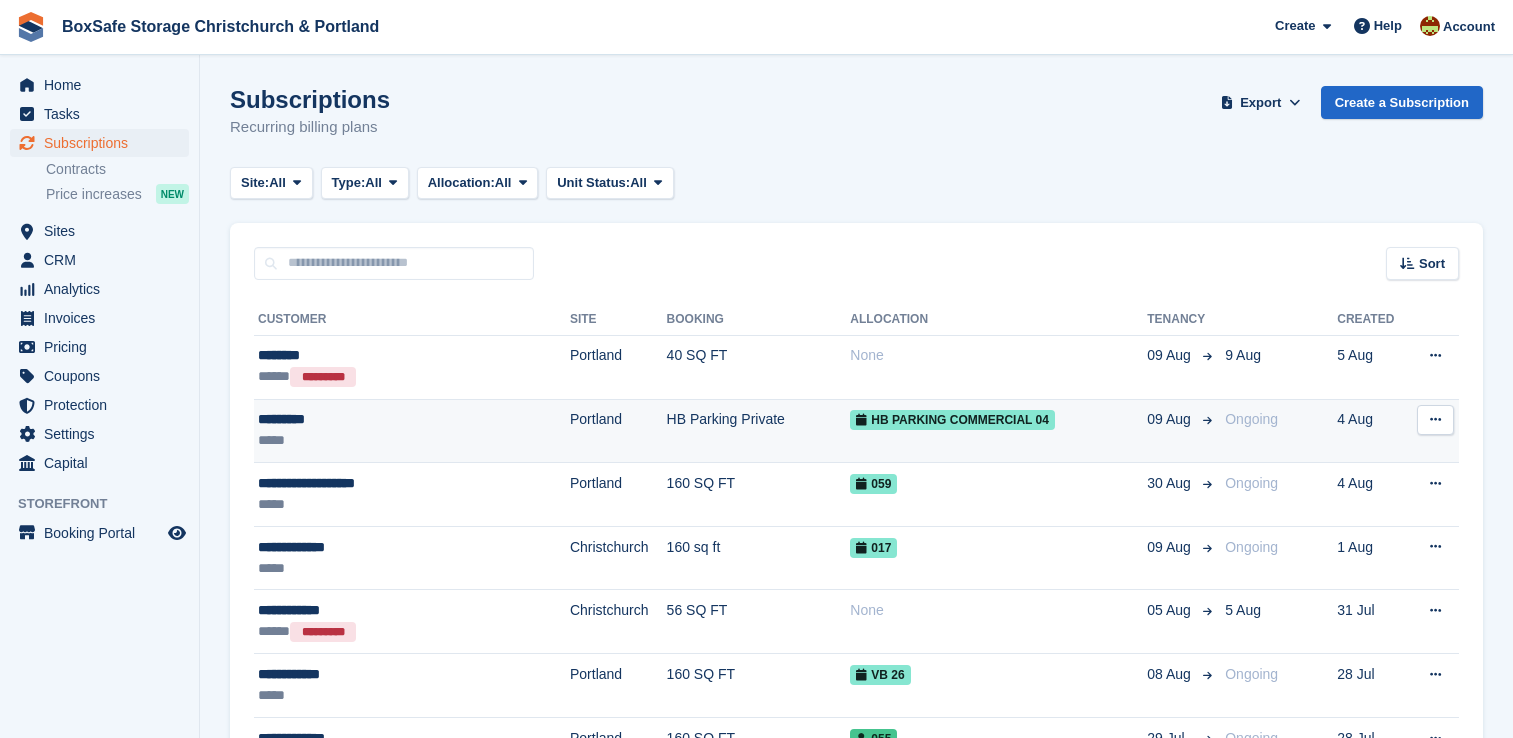 scroll, scrollTop: 0, scrollLeft: 0, axis: both 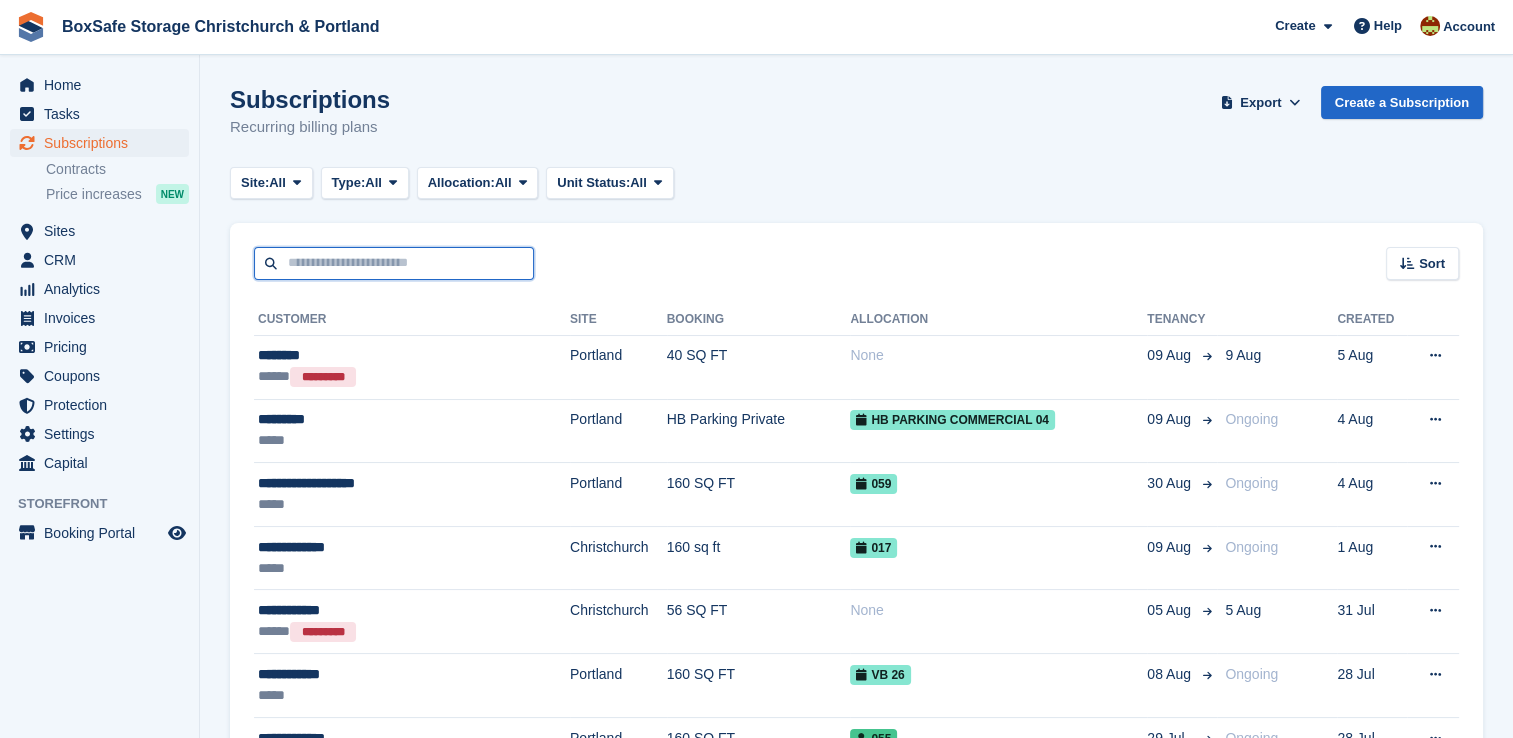 click at bounding box center (394, 263) 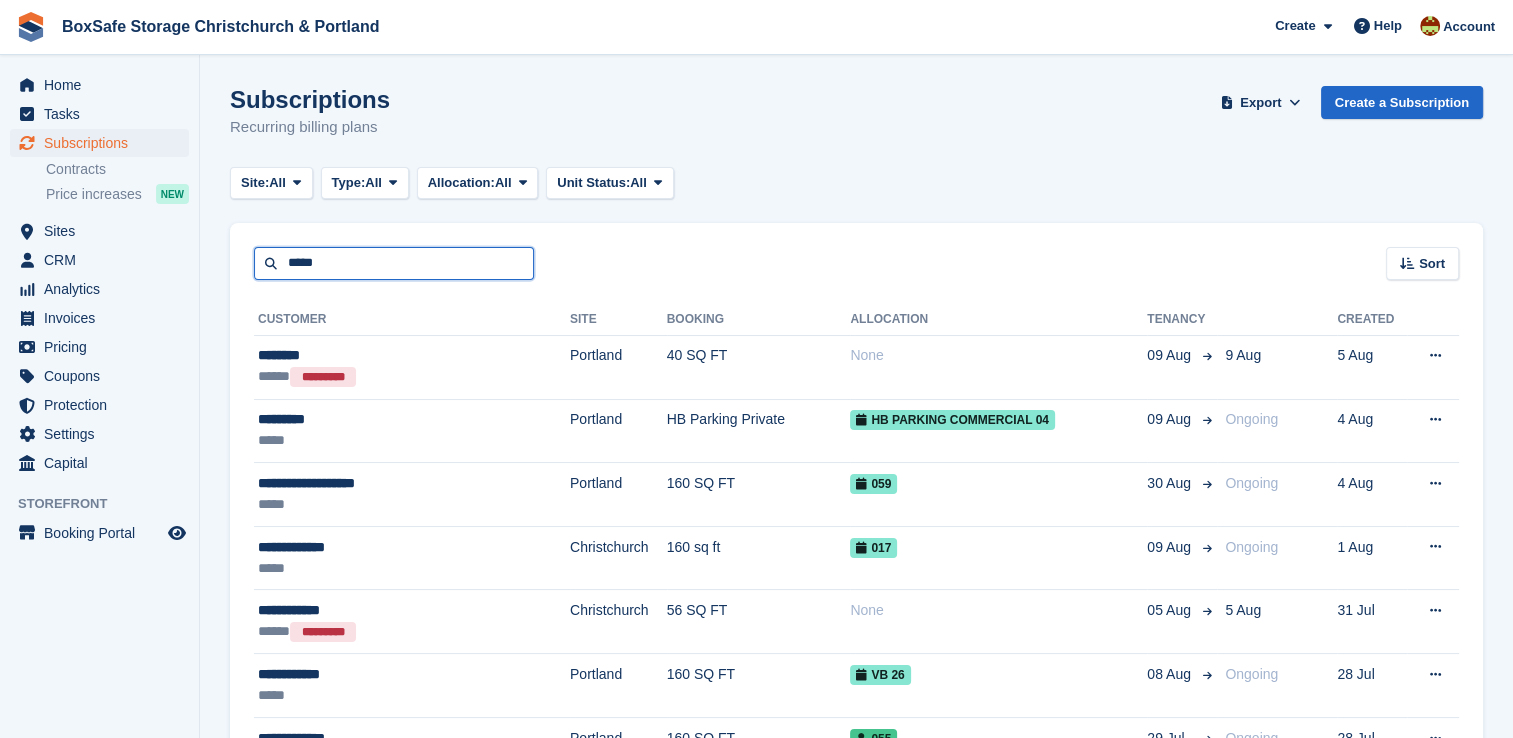 type on "*****" 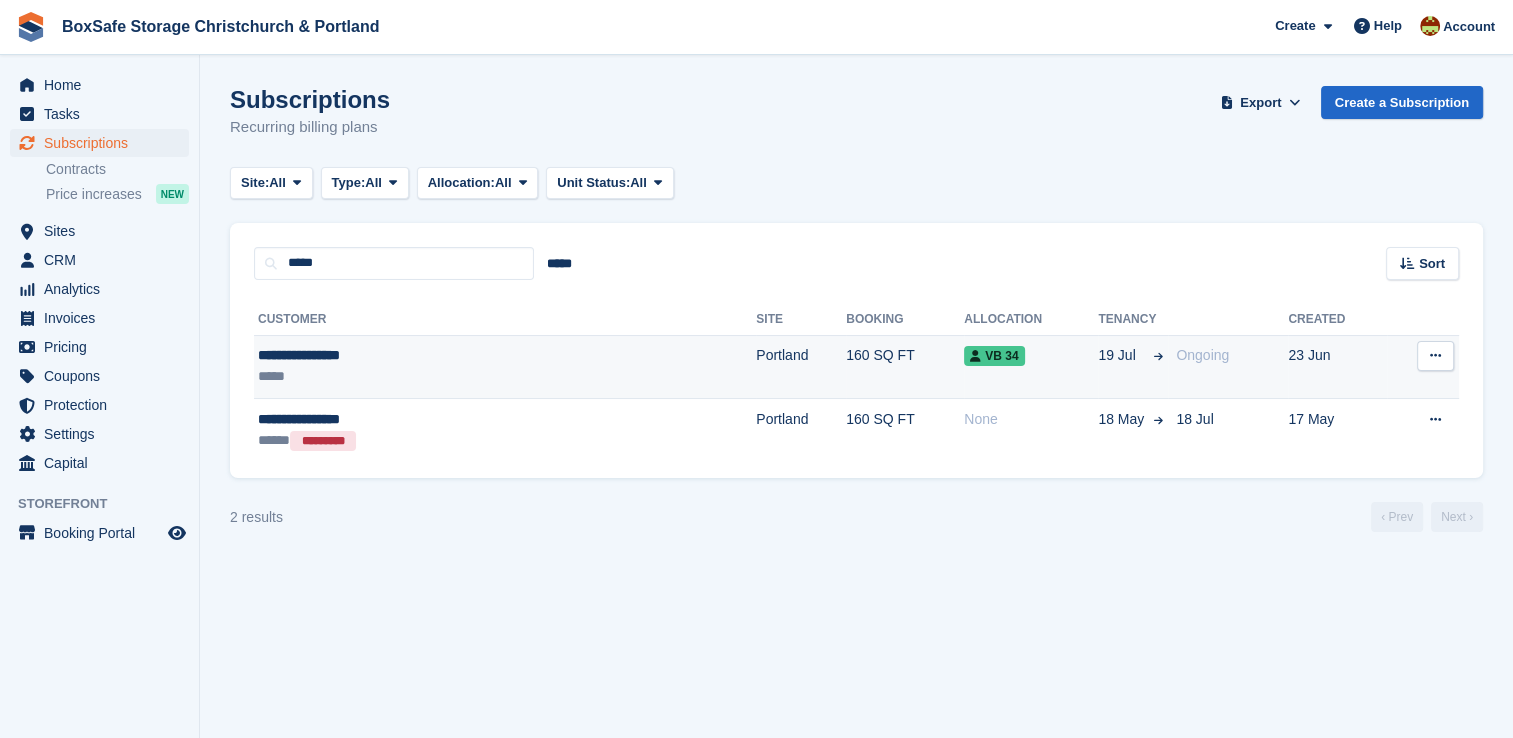 click on "VB 34" at bounding box center (1031, 367) 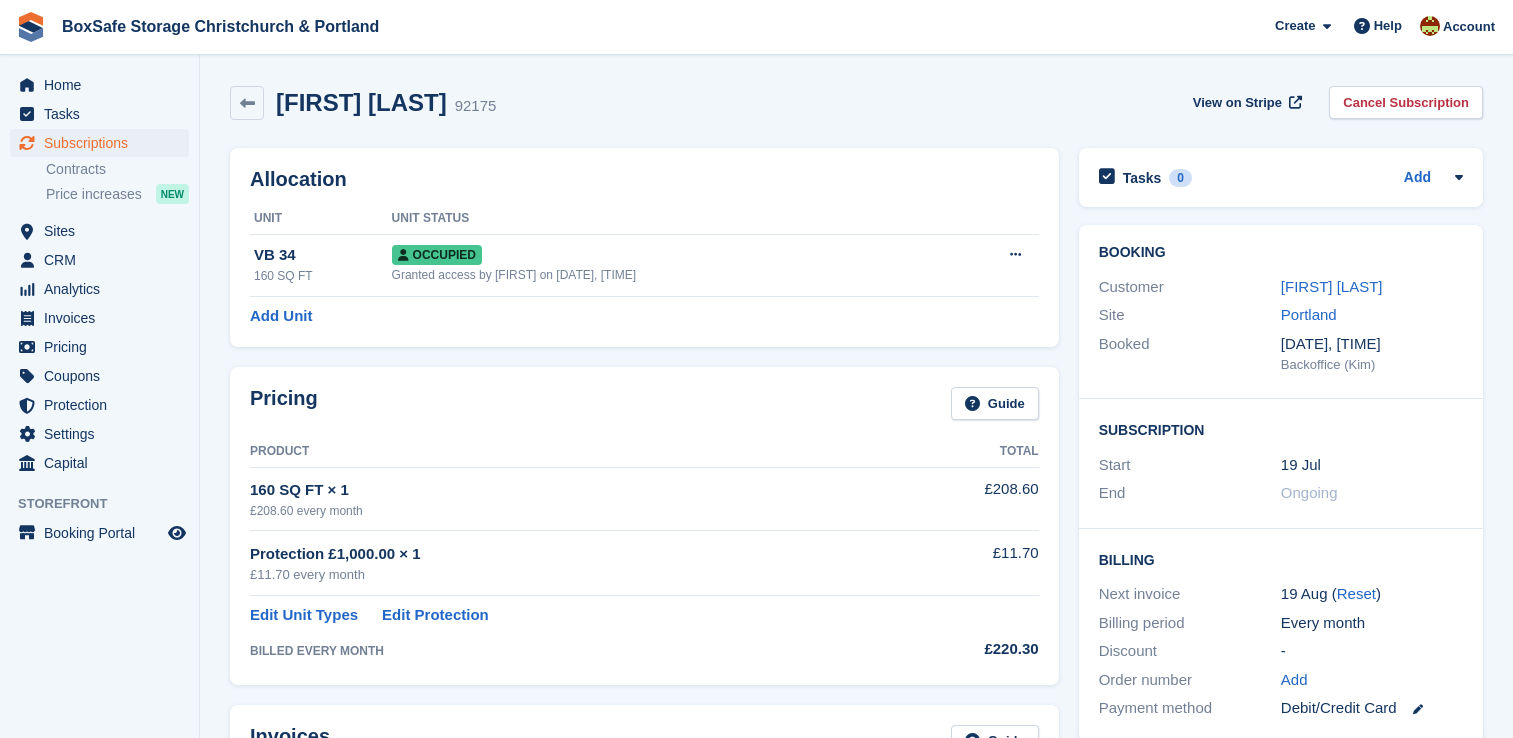 scroll, scrollTop: 0, scrollLeft: 0, axis: both 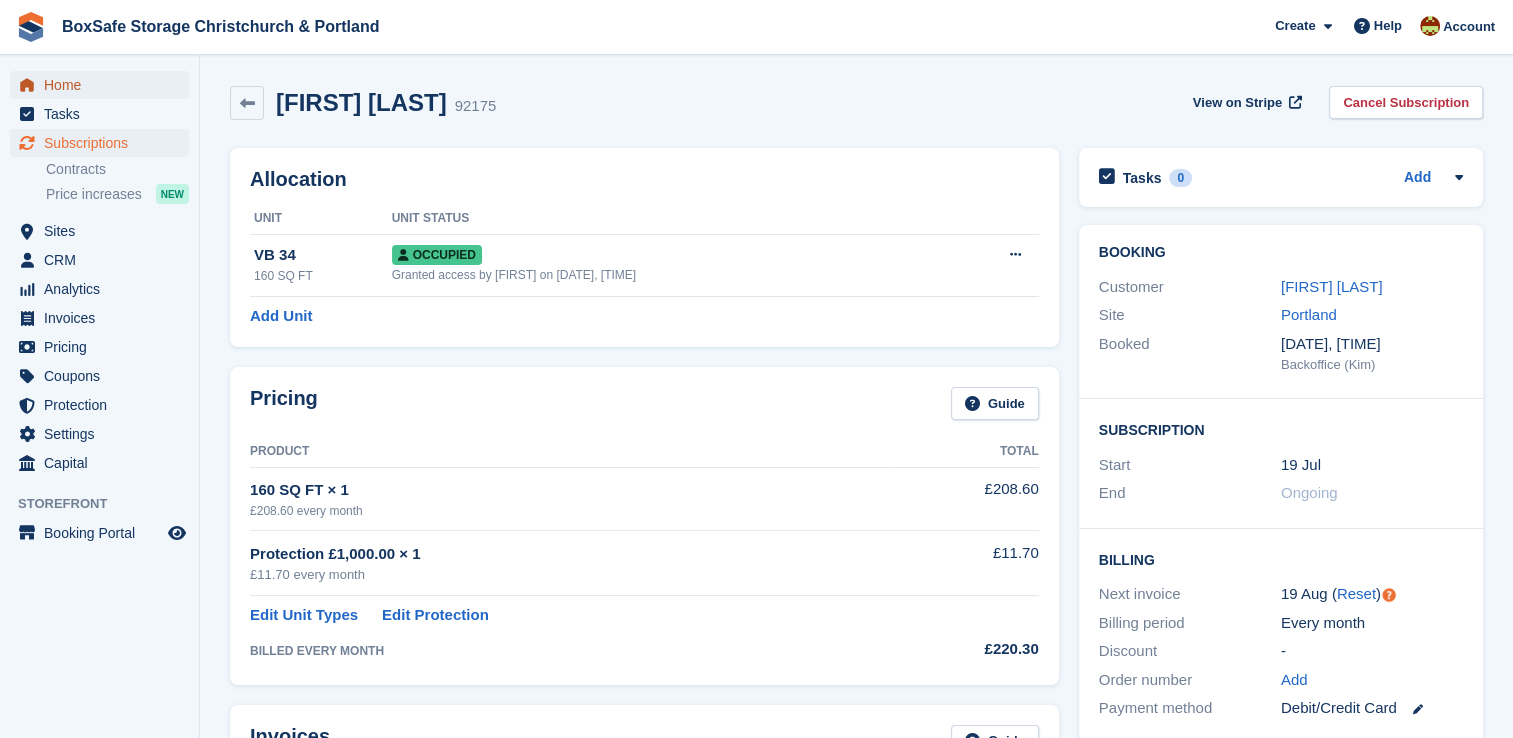 click on "Home" at bounding box center (104, 85) 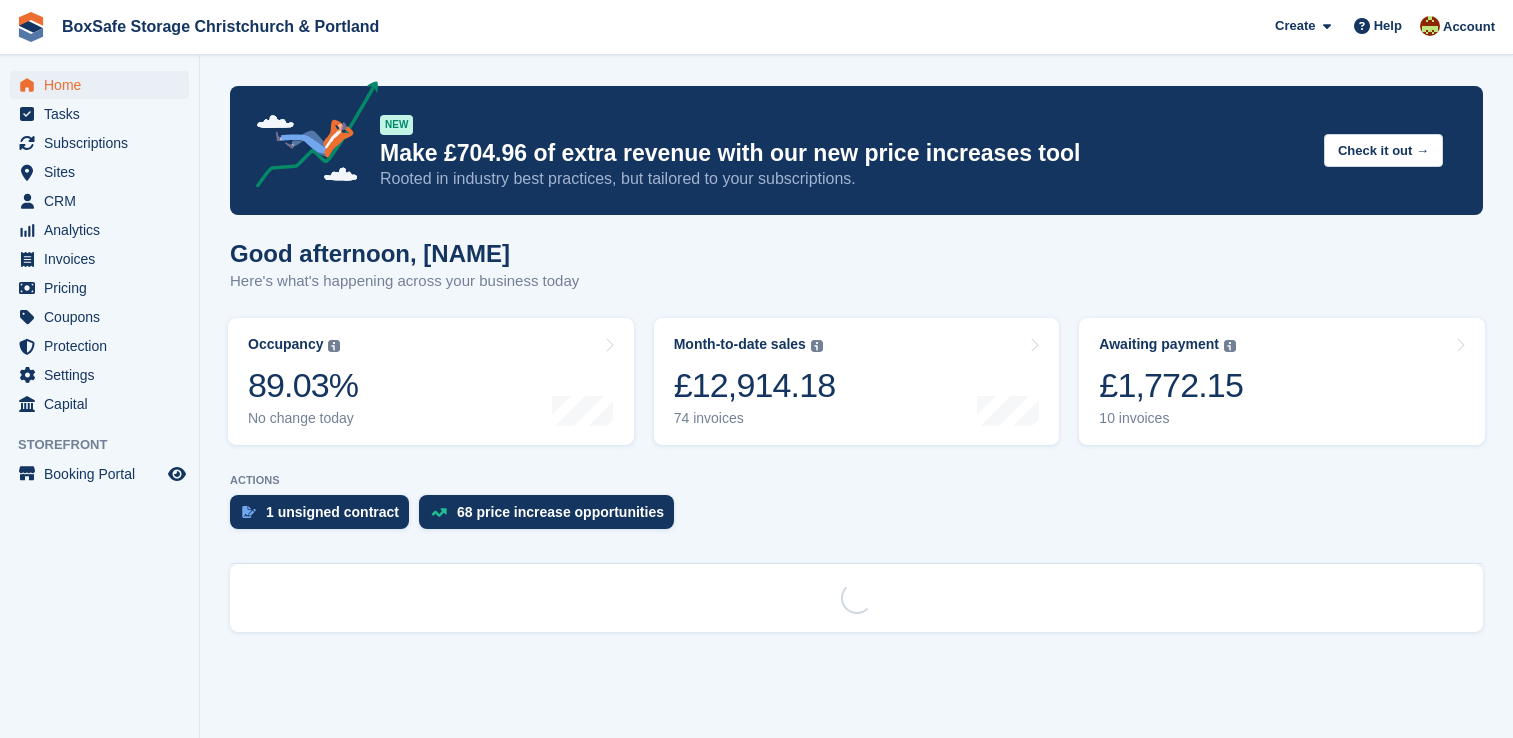 scroll, scrollTop: 0, scrollLeft: 0, axis: both 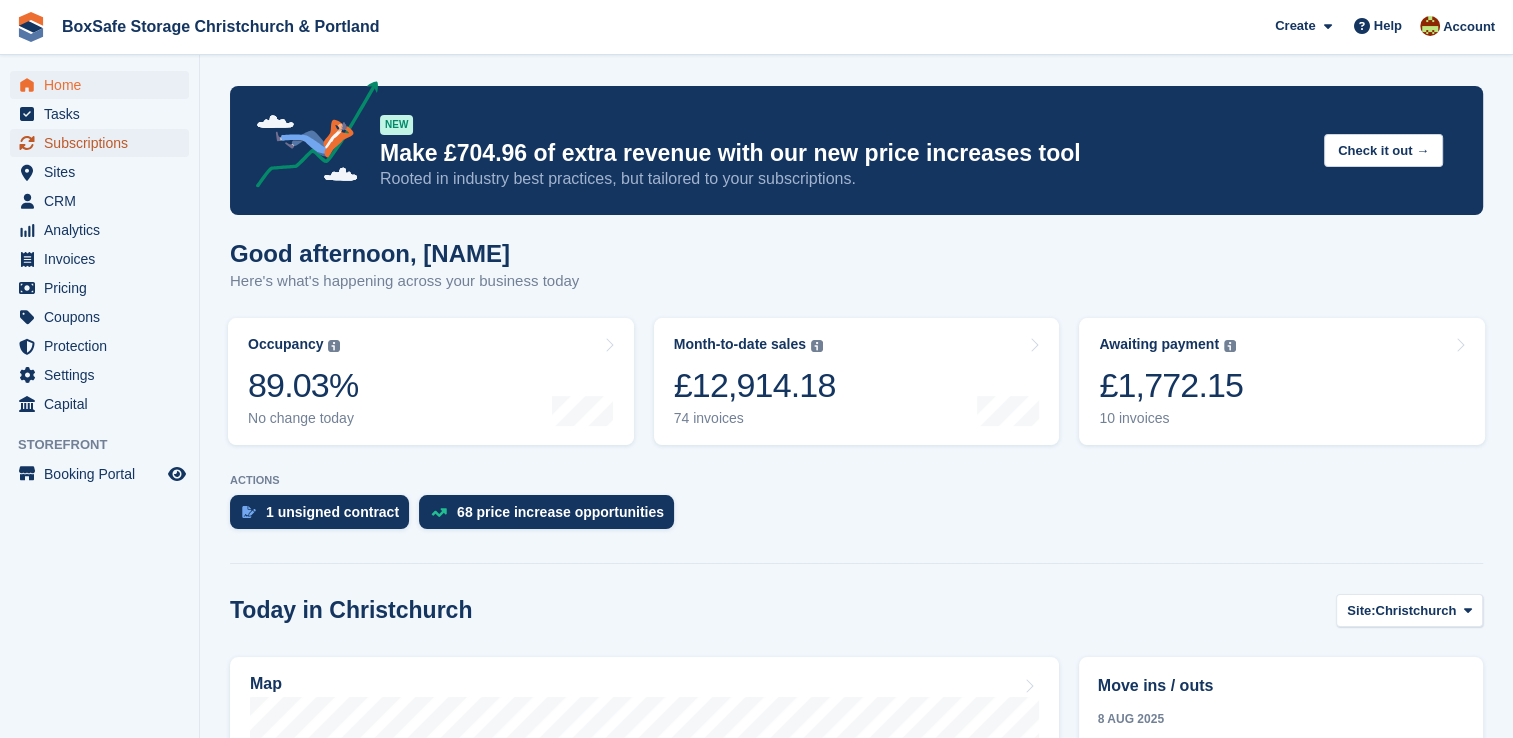 click on "Subscriptions" at bounding box center (104, 143) 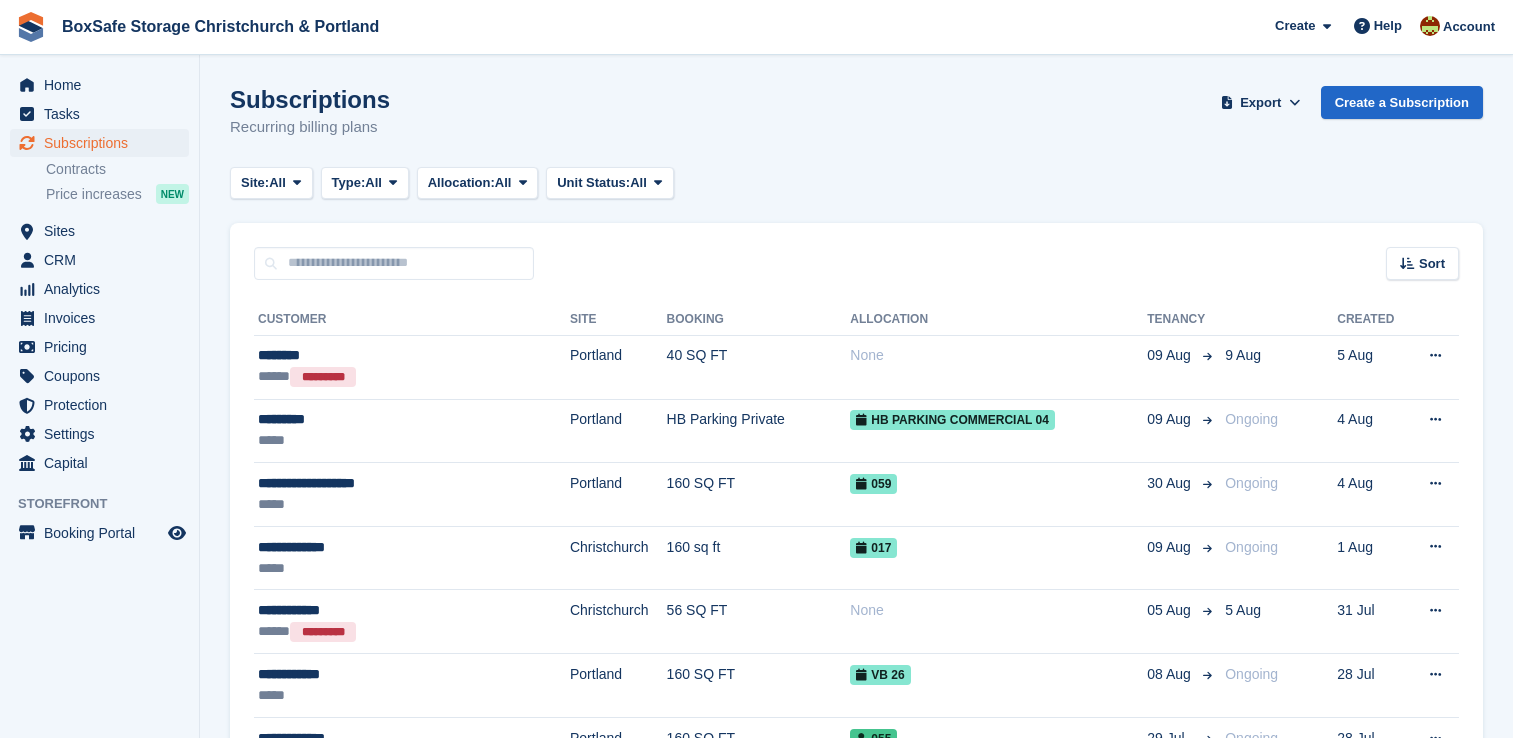 scroll, scrollTop: 0, scrollLeft: 0, axis: both 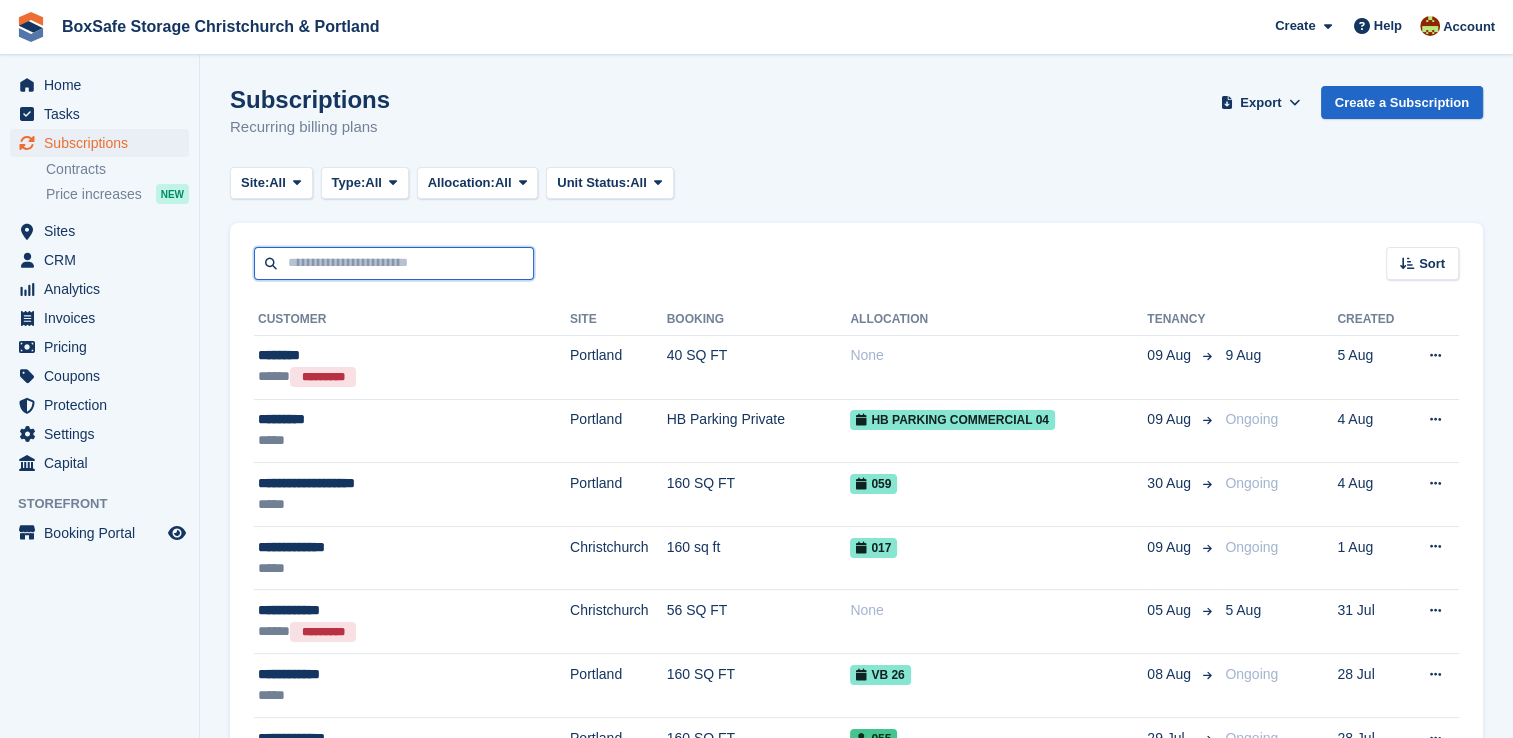 click at bounding box center (394, 263) 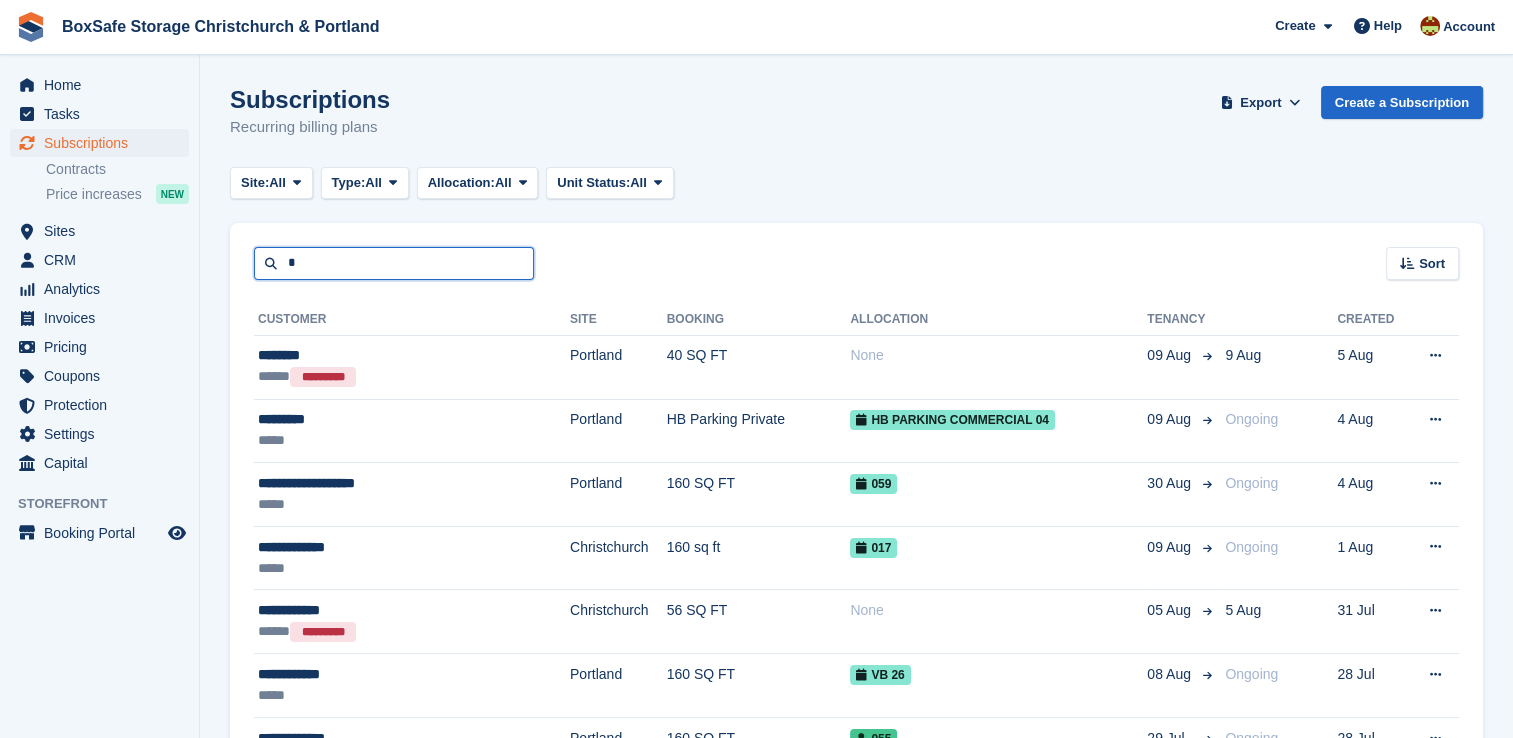 click on "*" at bounding box center (394, 263) 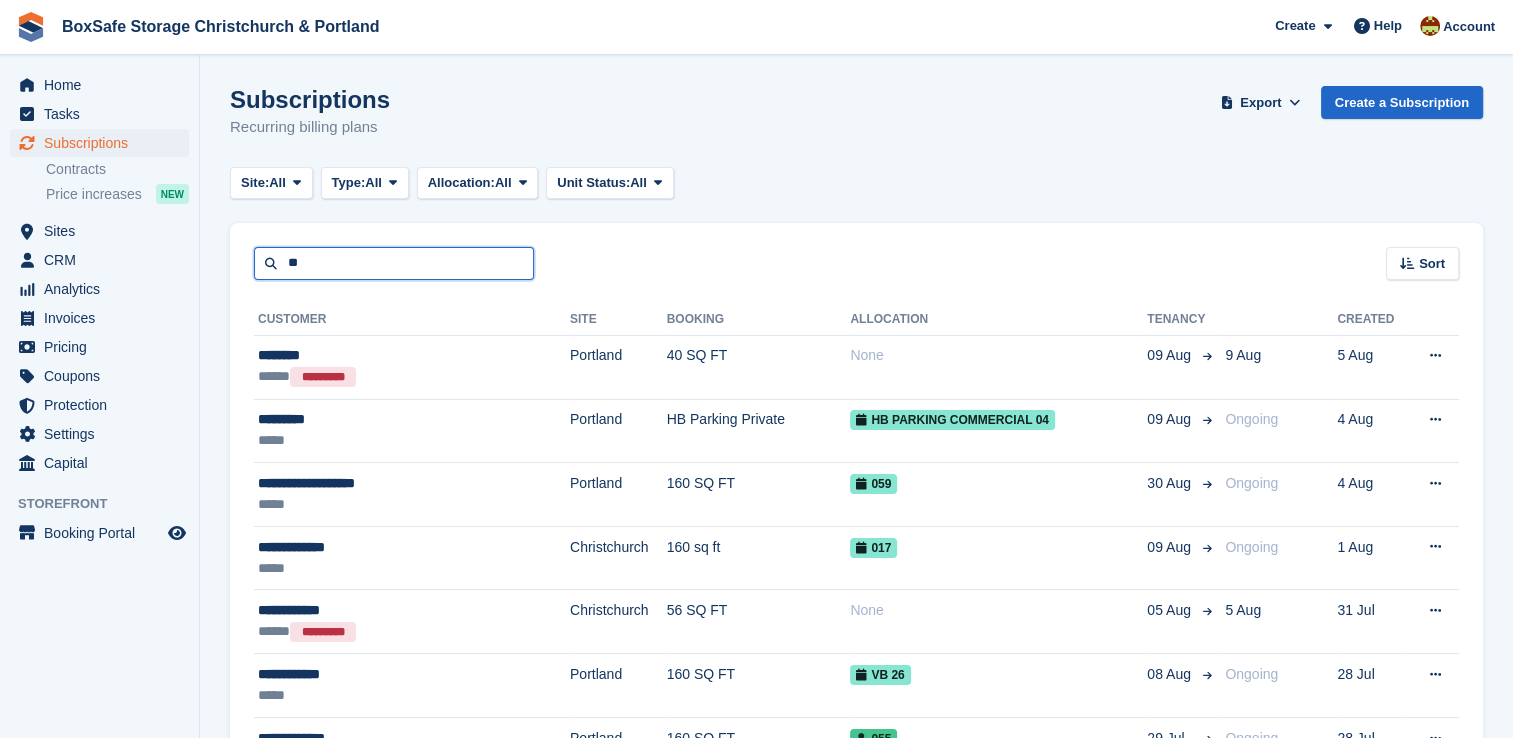 type on "*" 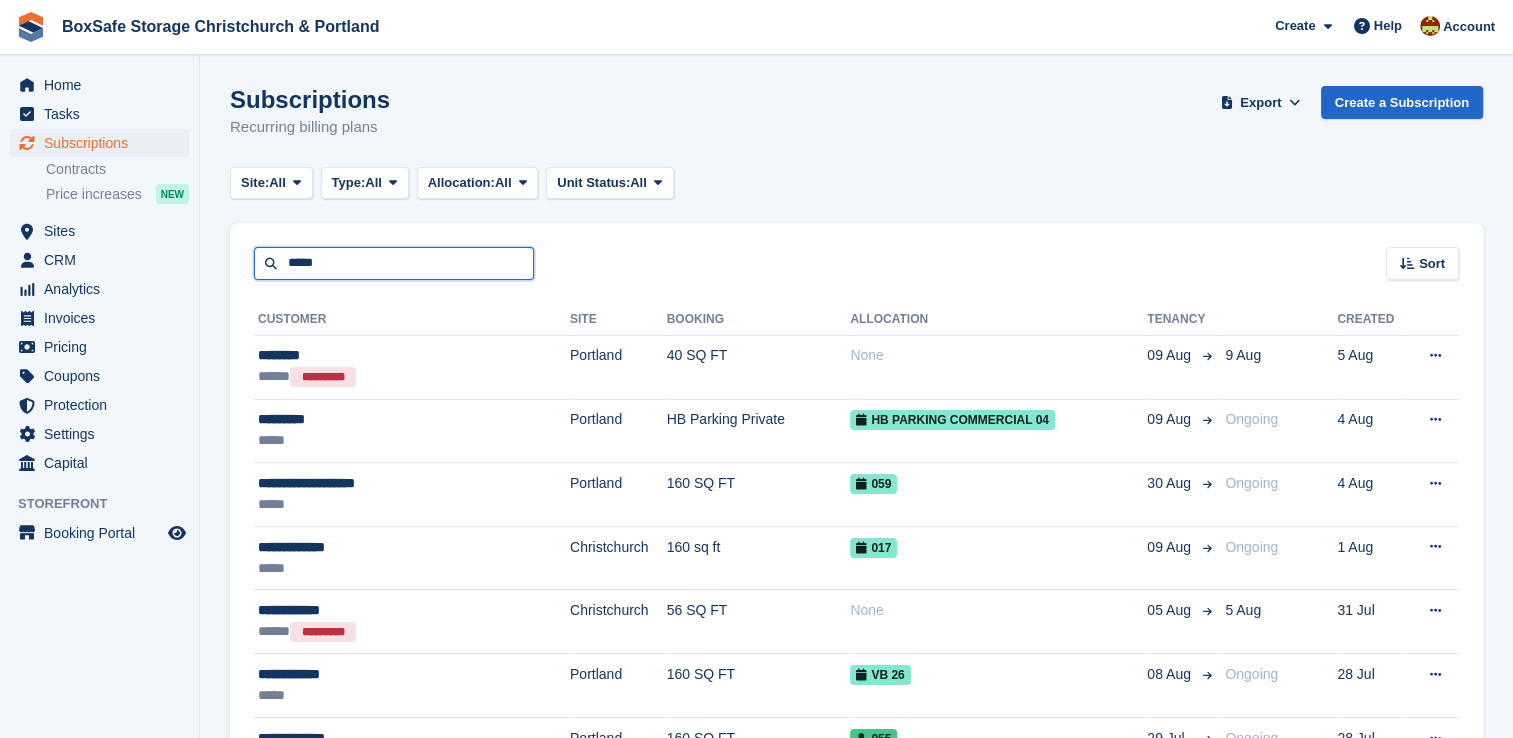 type on "*****" 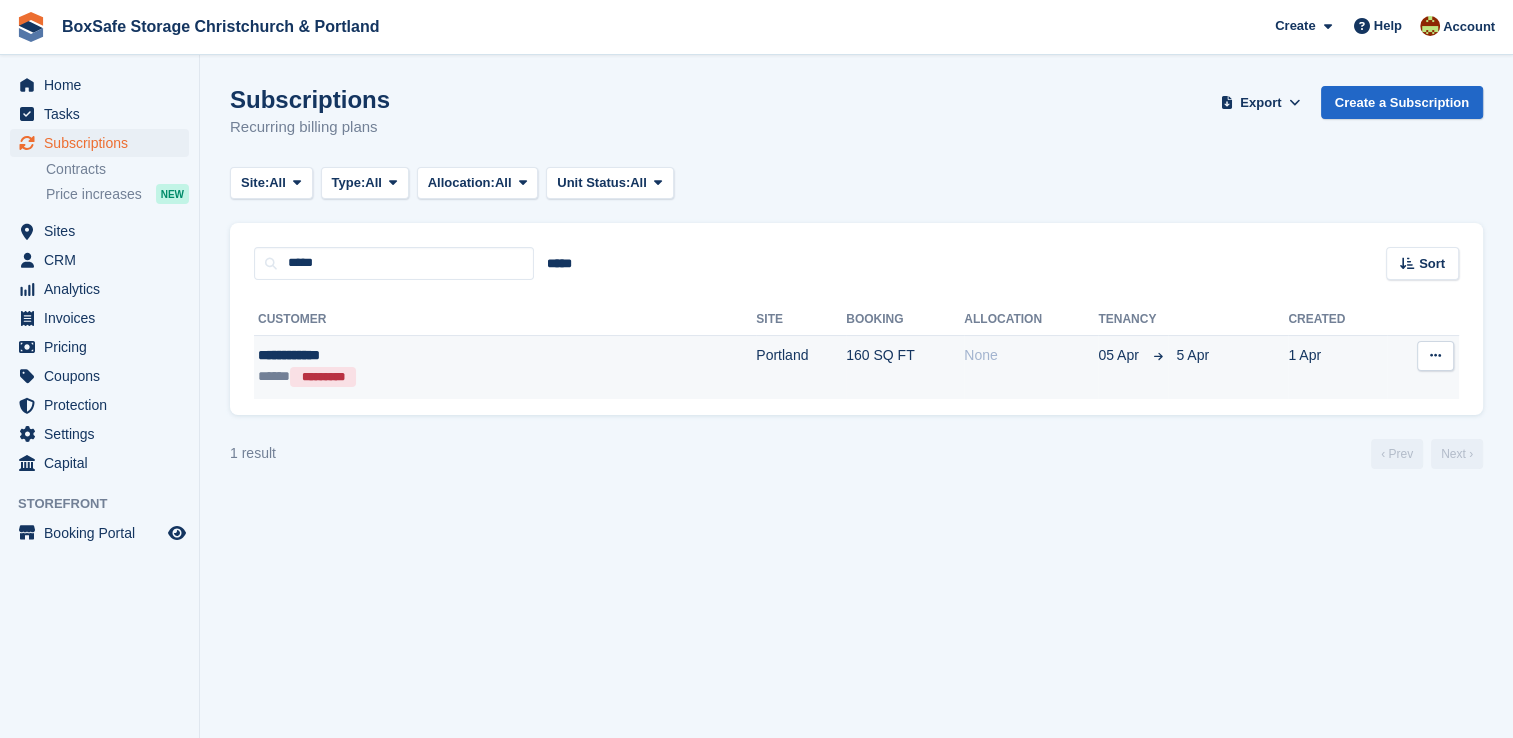 click on "Portland" at bounding box center [801, 366] 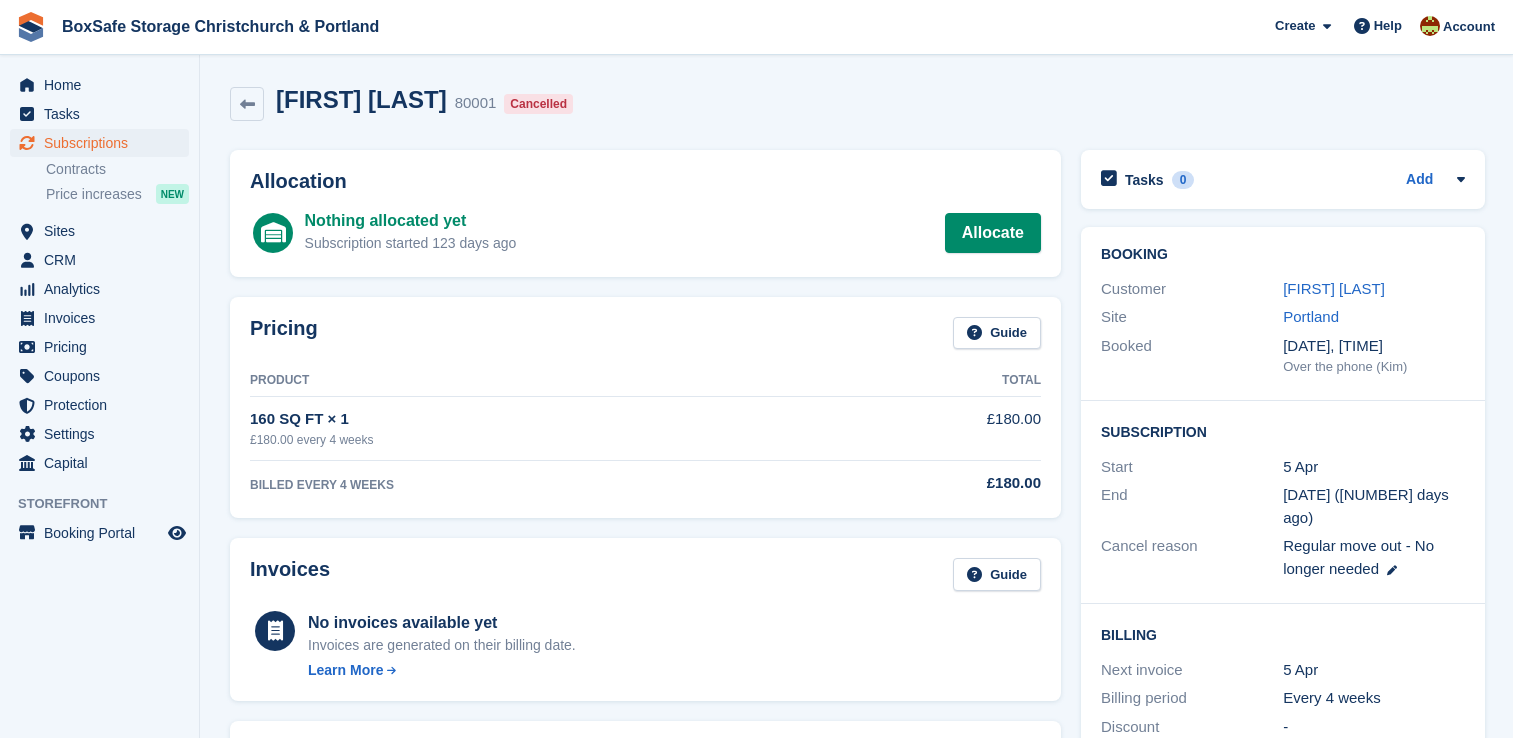 scroll, scrollTop: 0, scrollLeft: 0, axis: both 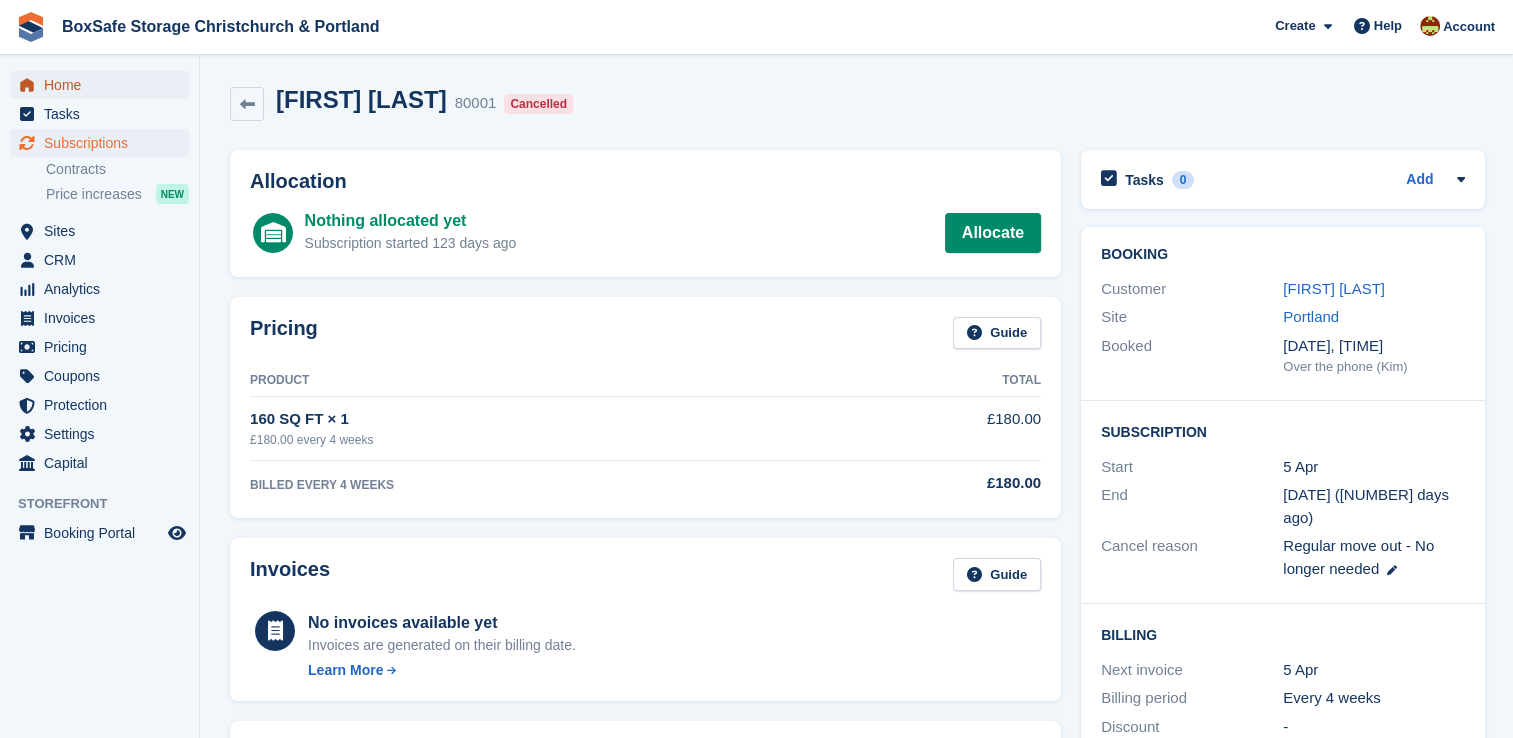 click on "Home" at bounding box center (104, 85) 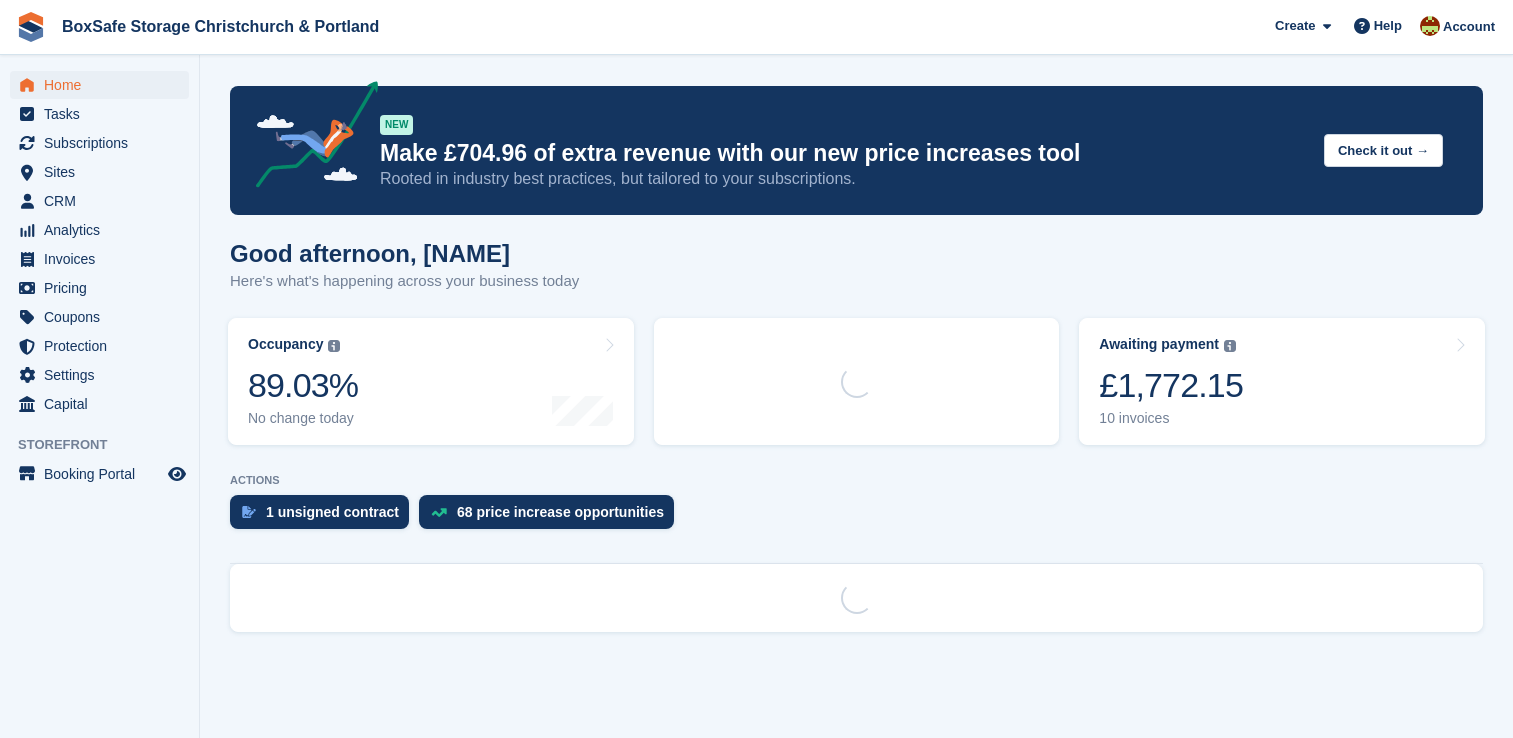scroll, scrollTop: 0, scrollLeft: 0, axis: both 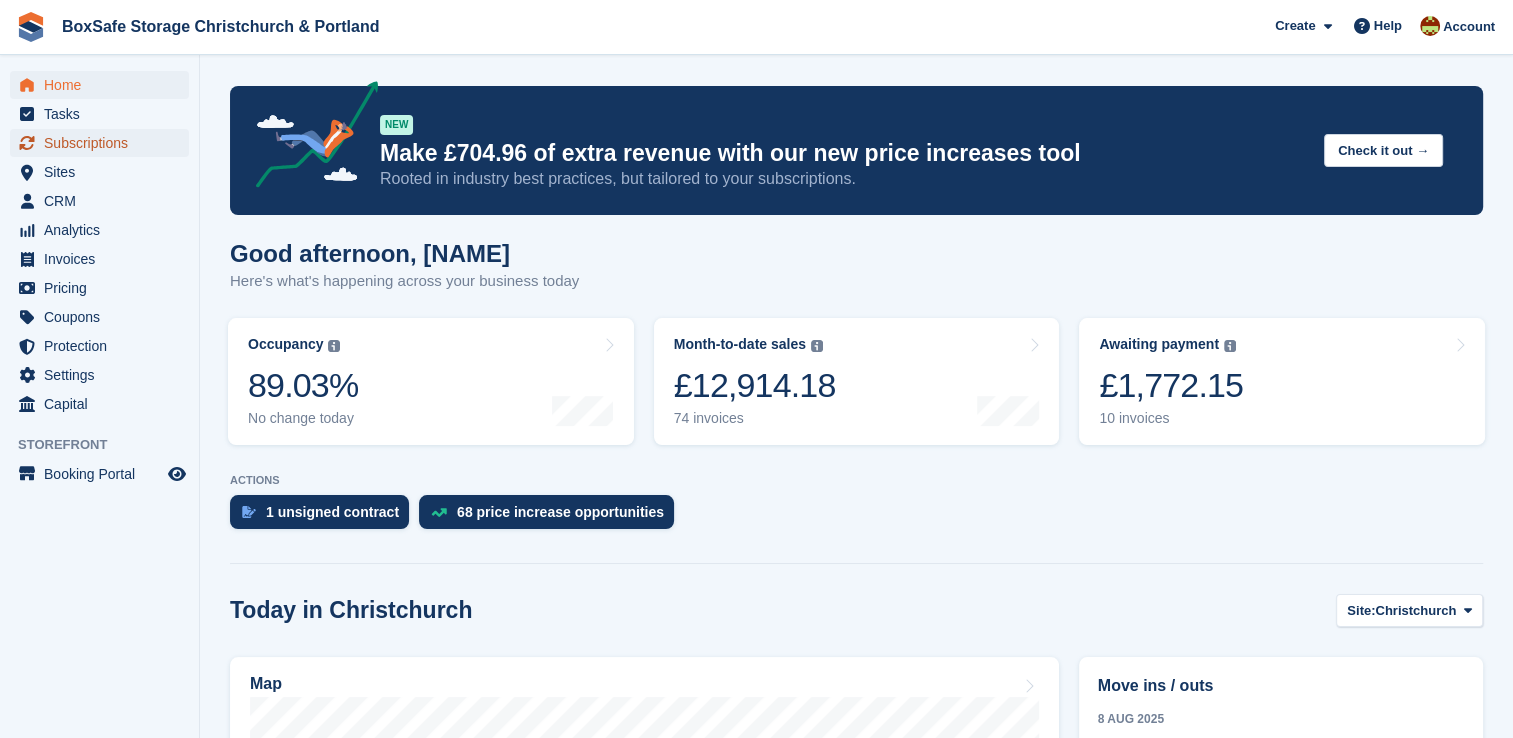 click on "Subscriptions" at bounding box center (104, 143) 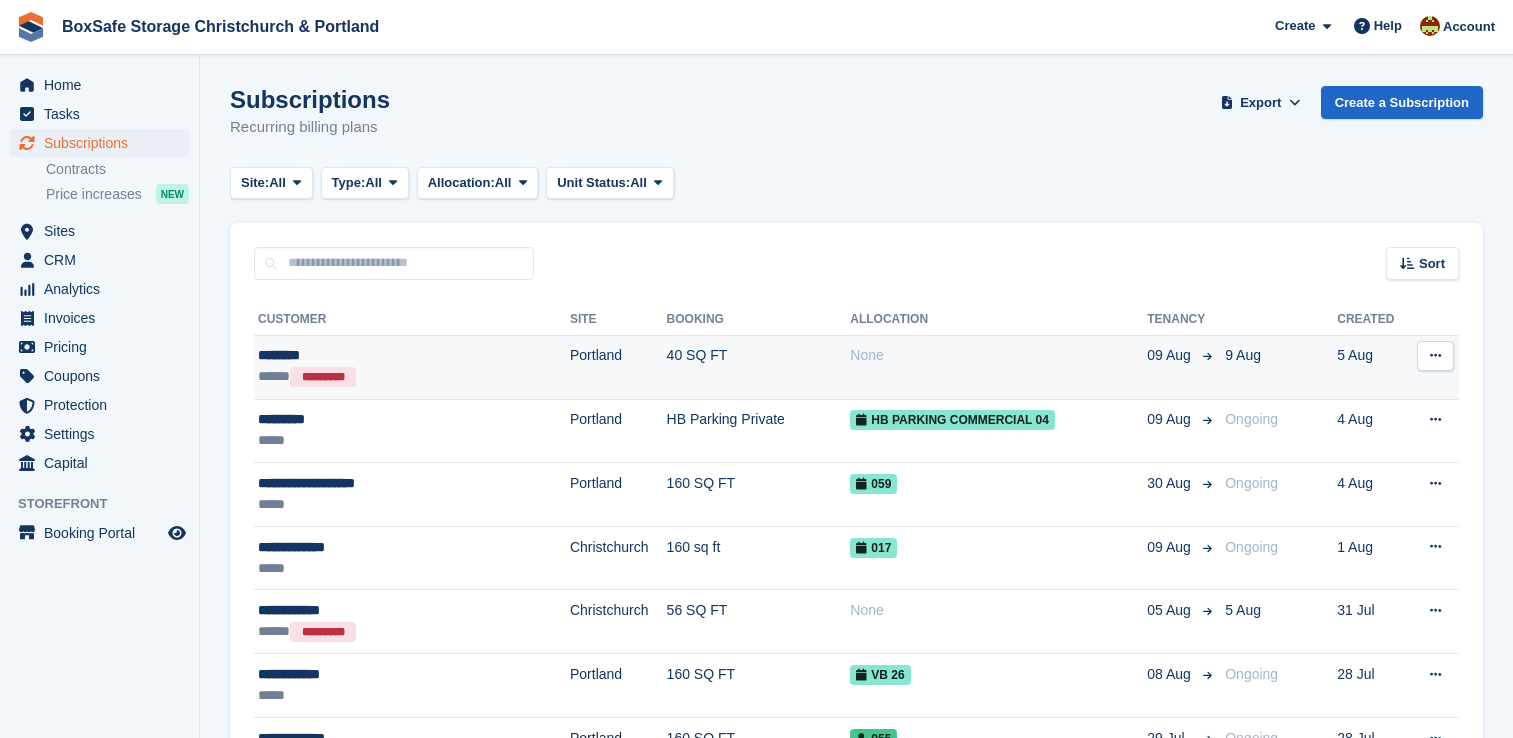 scroll, scrollTop: 0, scrollLeft: 0, axis: both 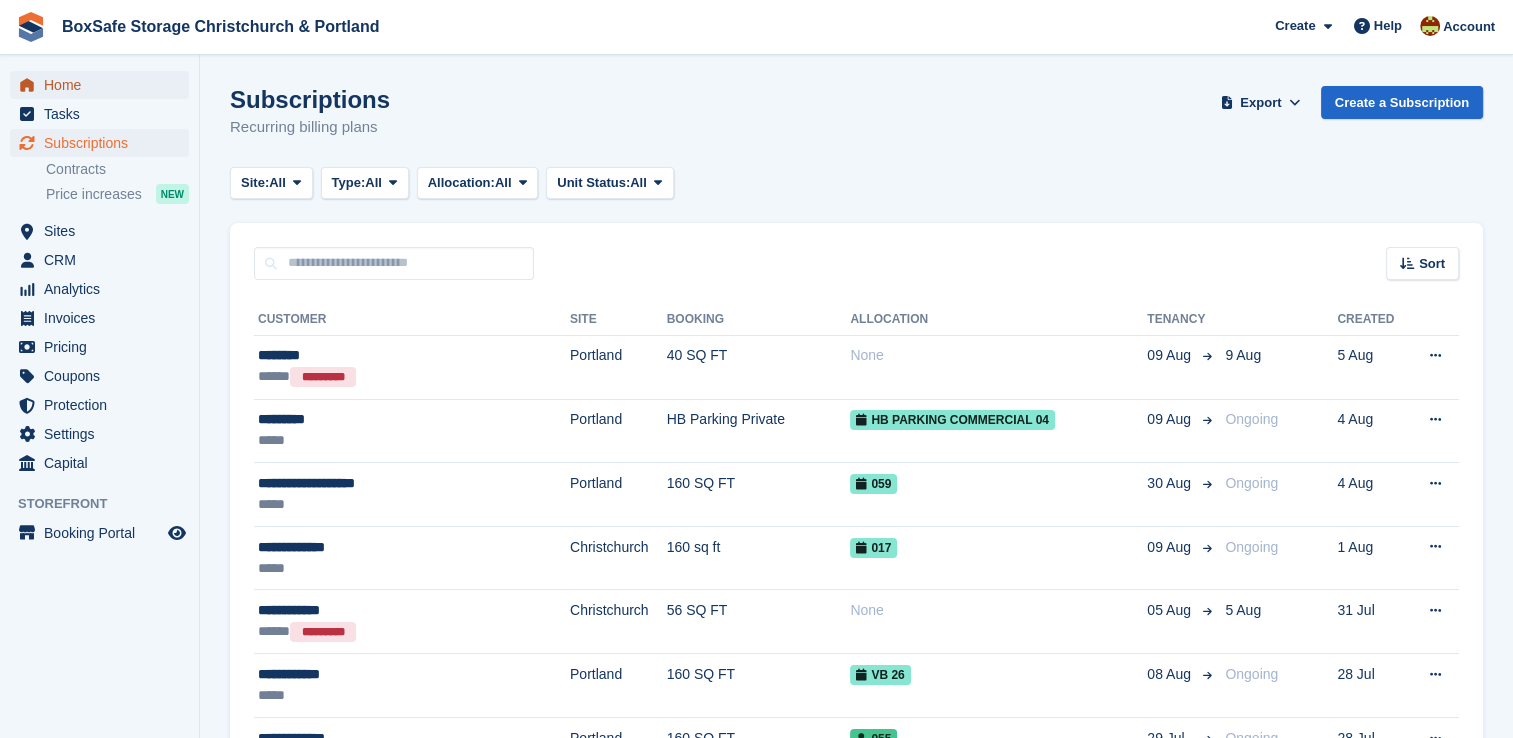 click on "Home" at bounding box center (104, 85) 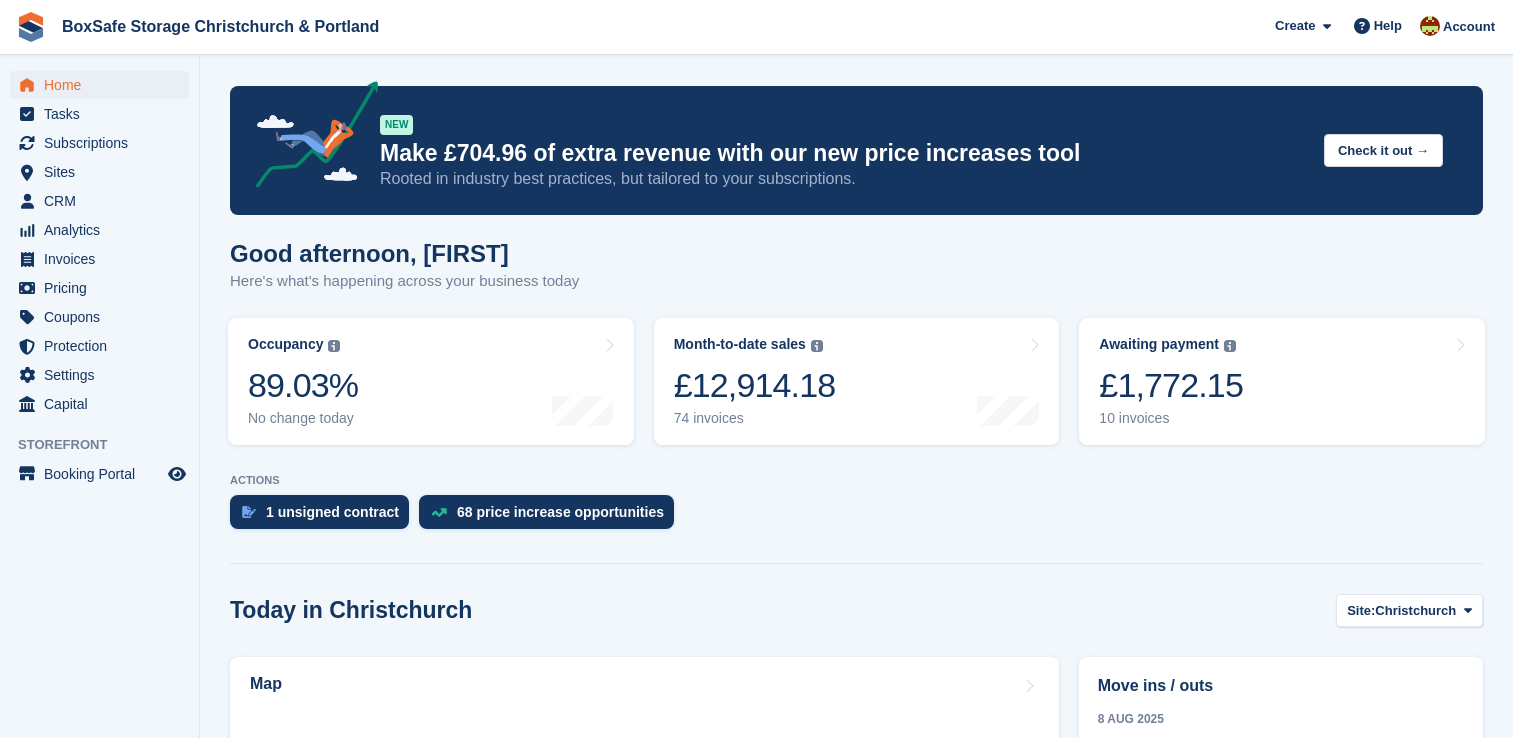 scroll, scrollTop: 0, scrollLeft: 0, axis: both 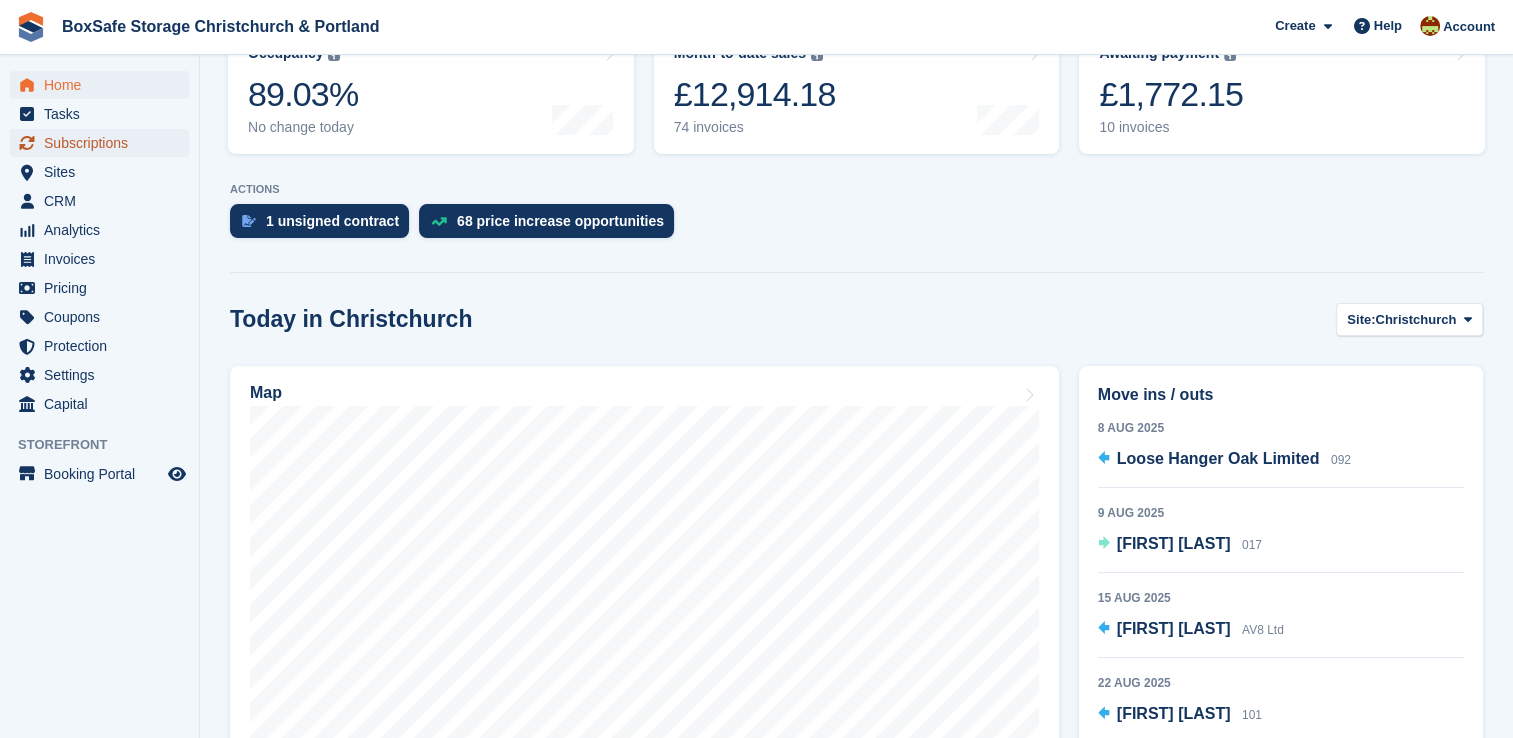 click on "Subscriptions" at bounding box center (104, 143) 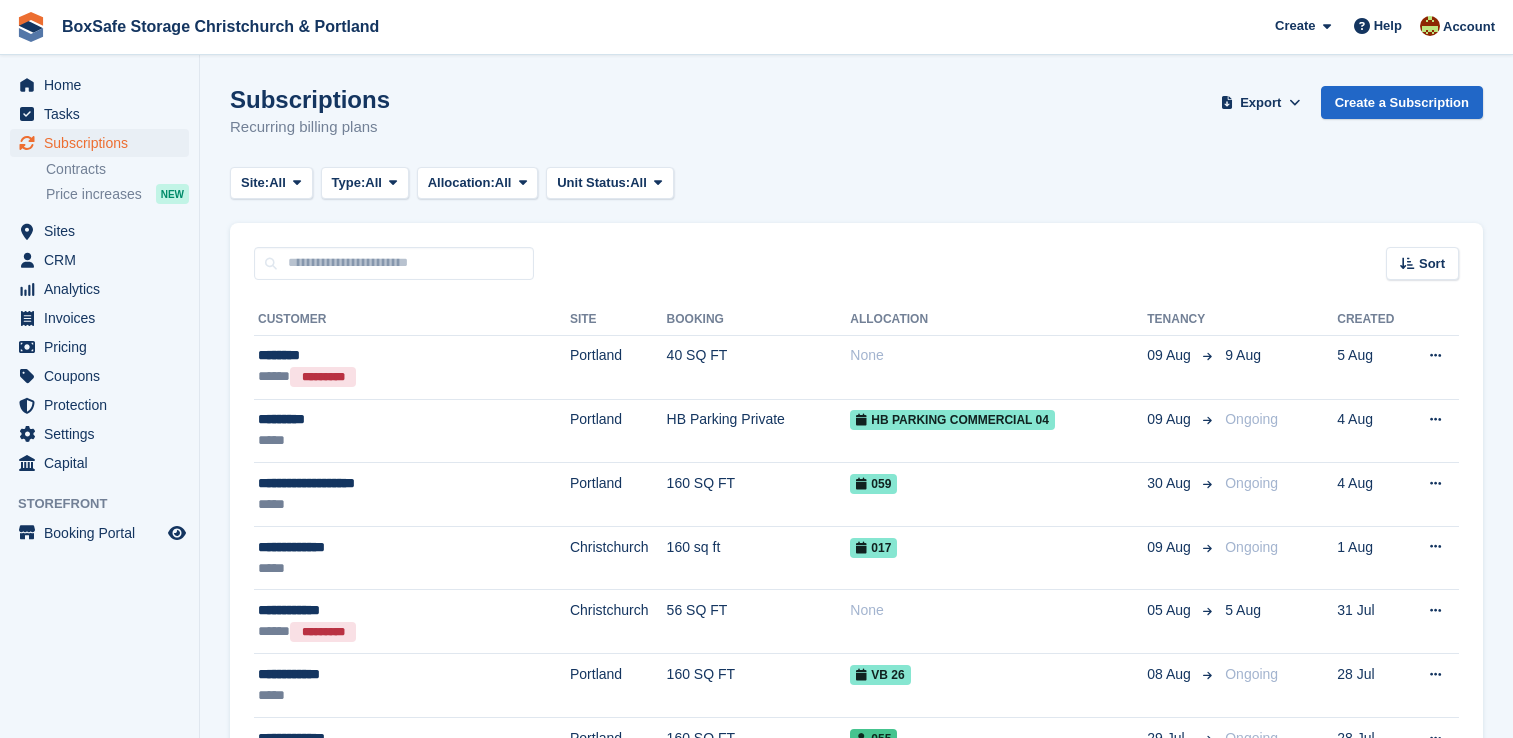 scroll, scrollTop: 0, scrollLeft: 0, axis: both 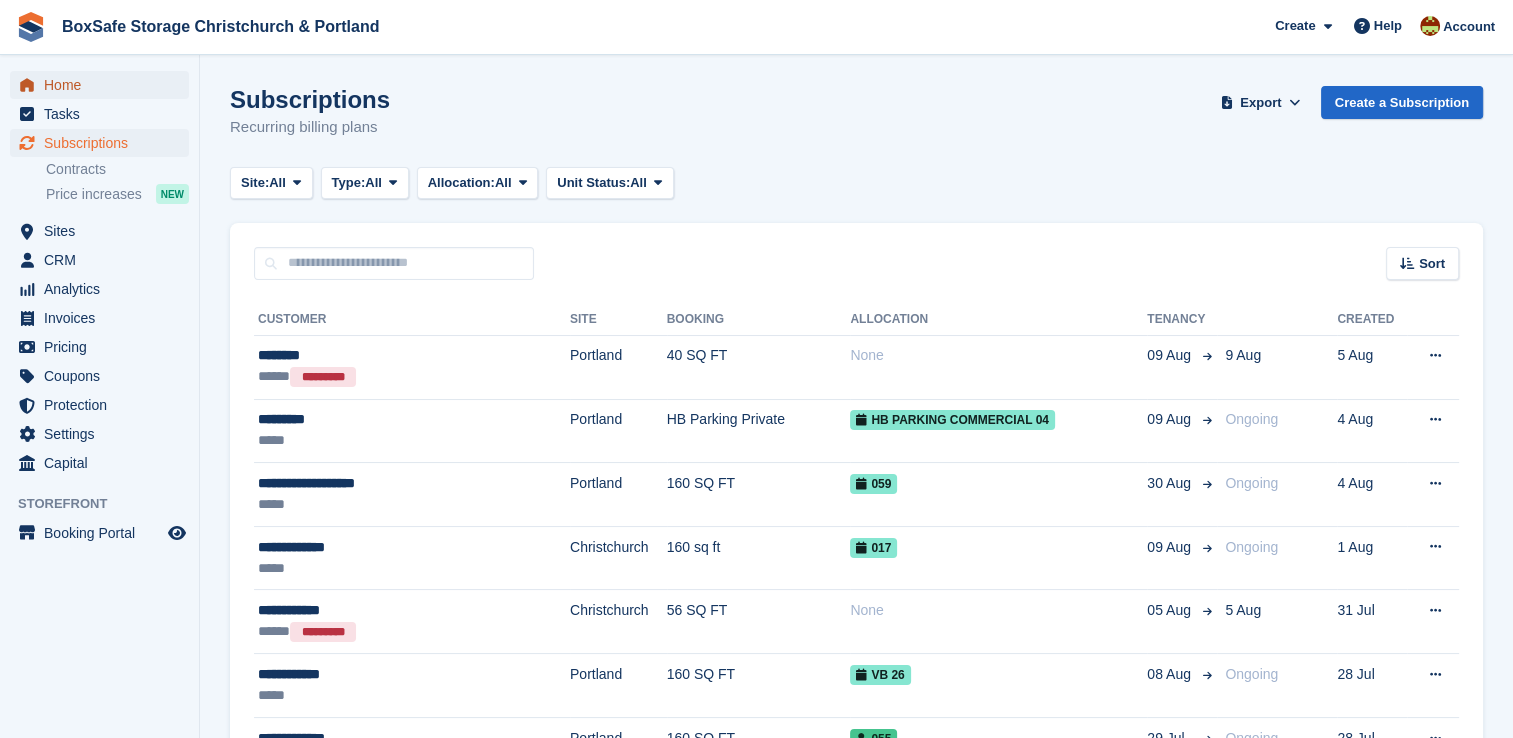 click on "Home" at bounding box center (104, 85) 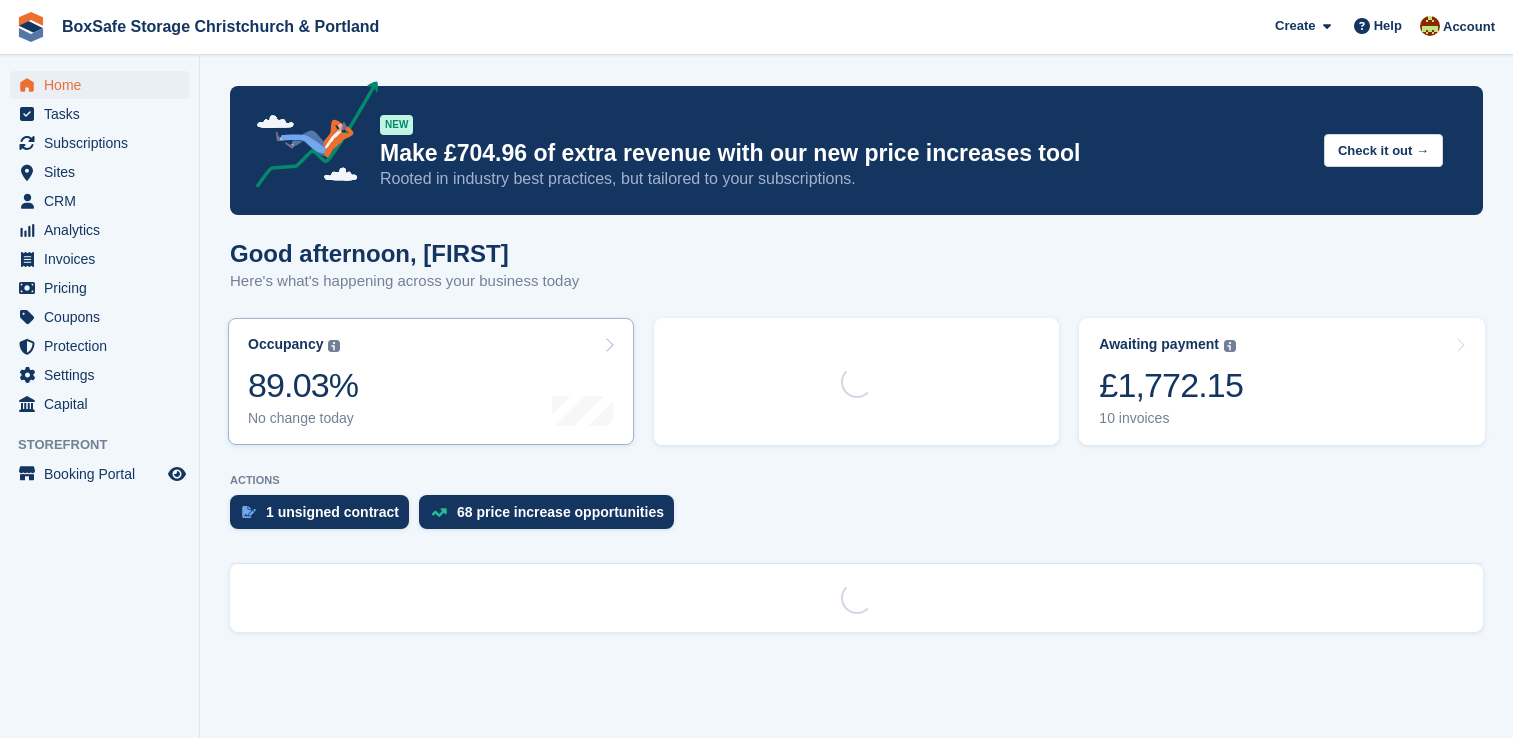 scroll, scrollTop: 0, scrollLeft: 0, axis: both 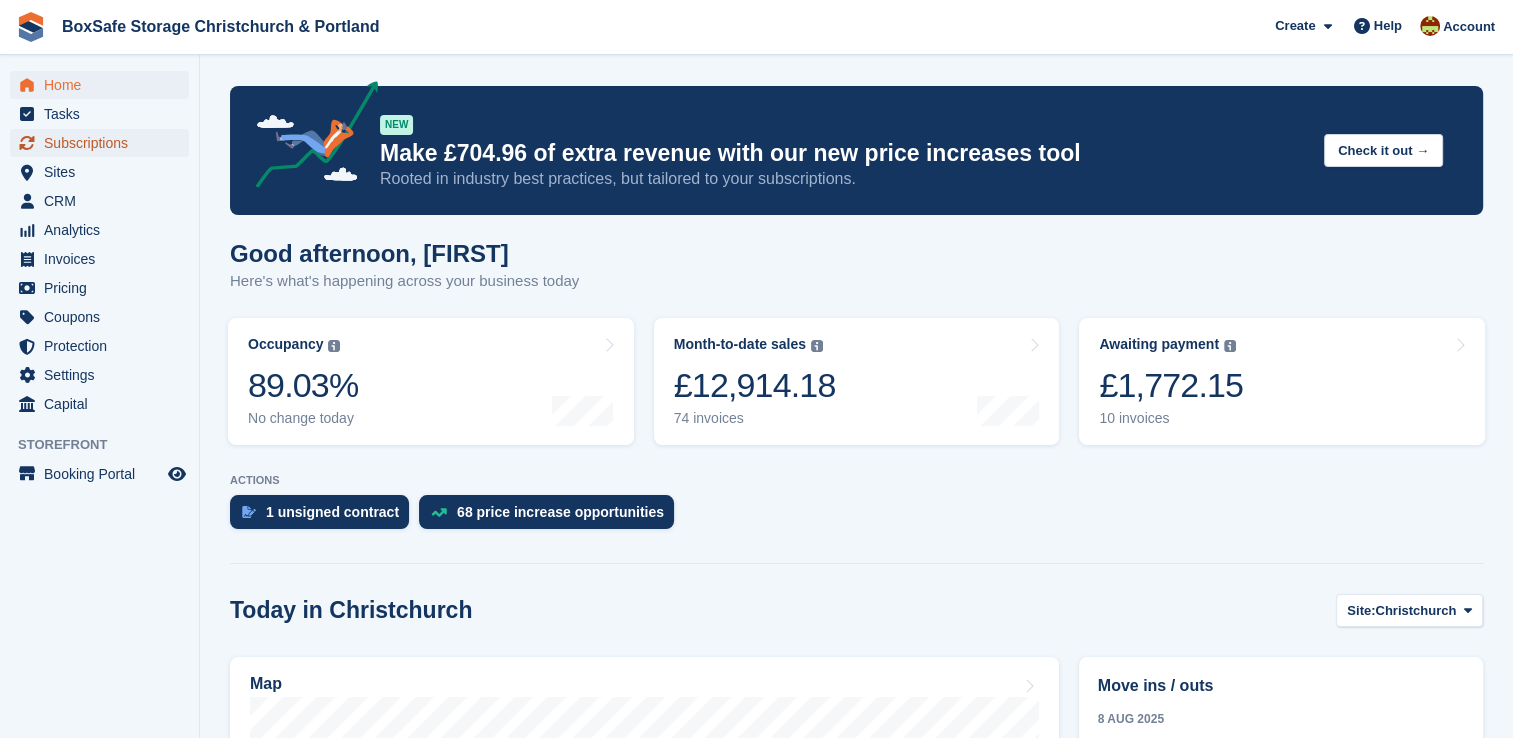 click on "Subscriptions" at bounding box center (104, 143) 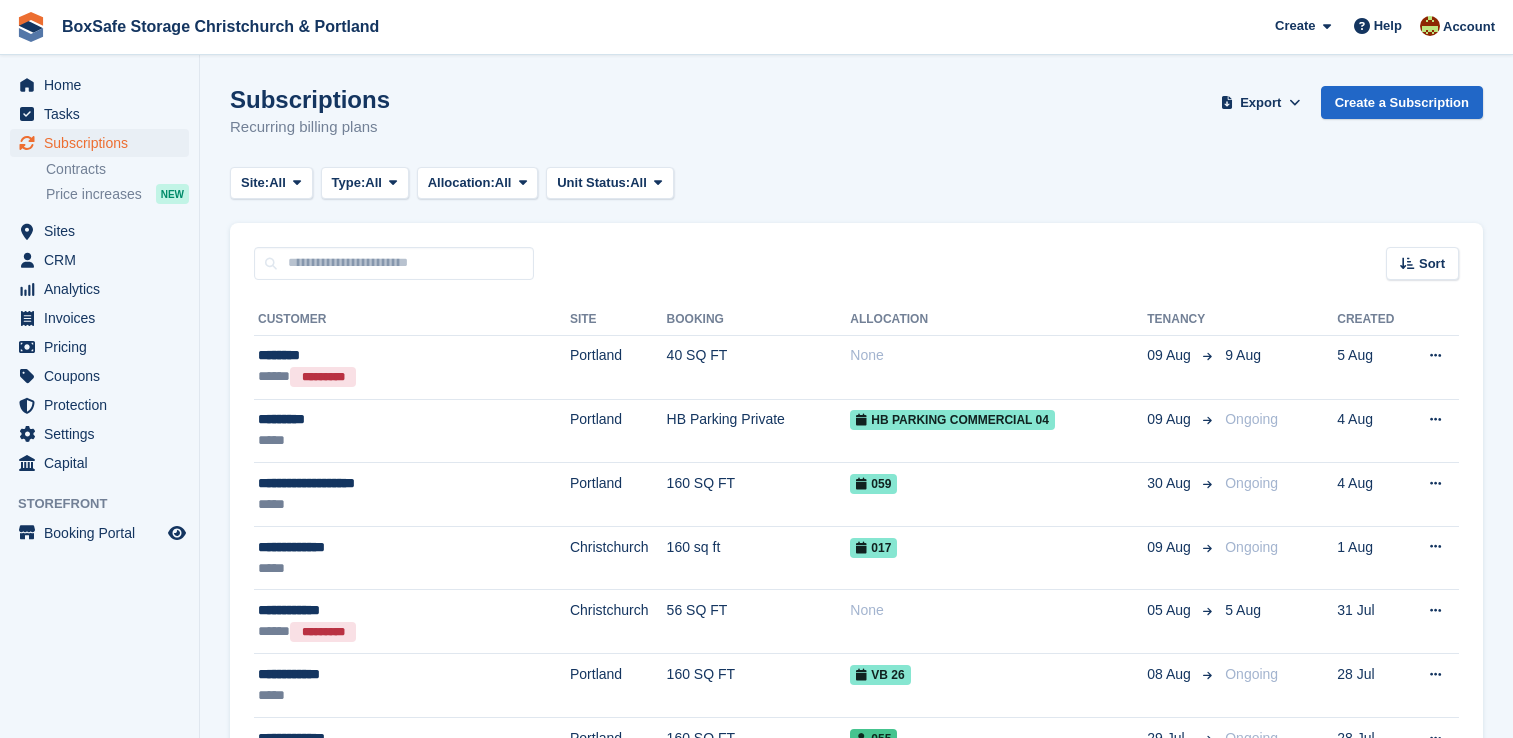 scroll, scrollTop: 0, scrollLeft: 0, axis: both 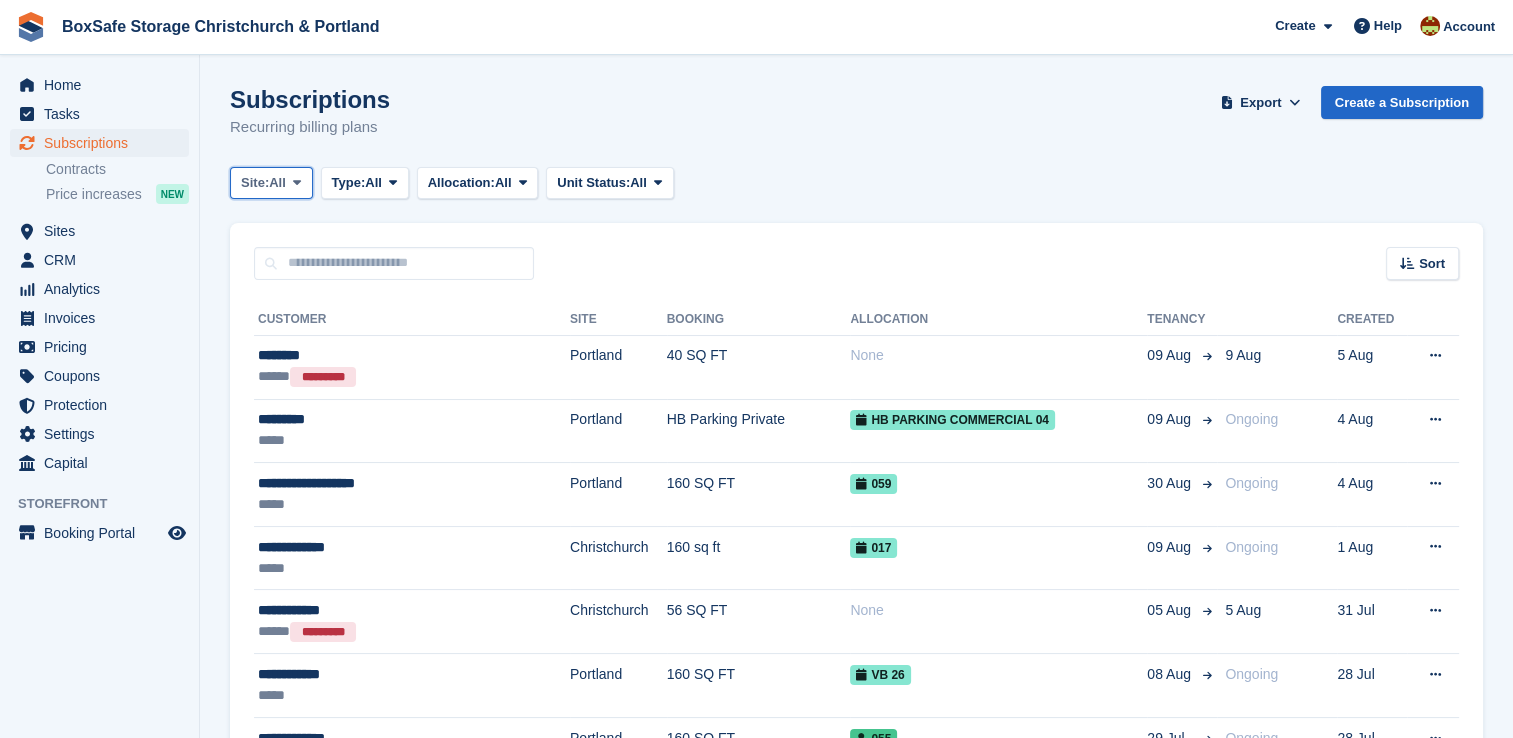 click on "Site:
All" at bounding box center [271, 183] 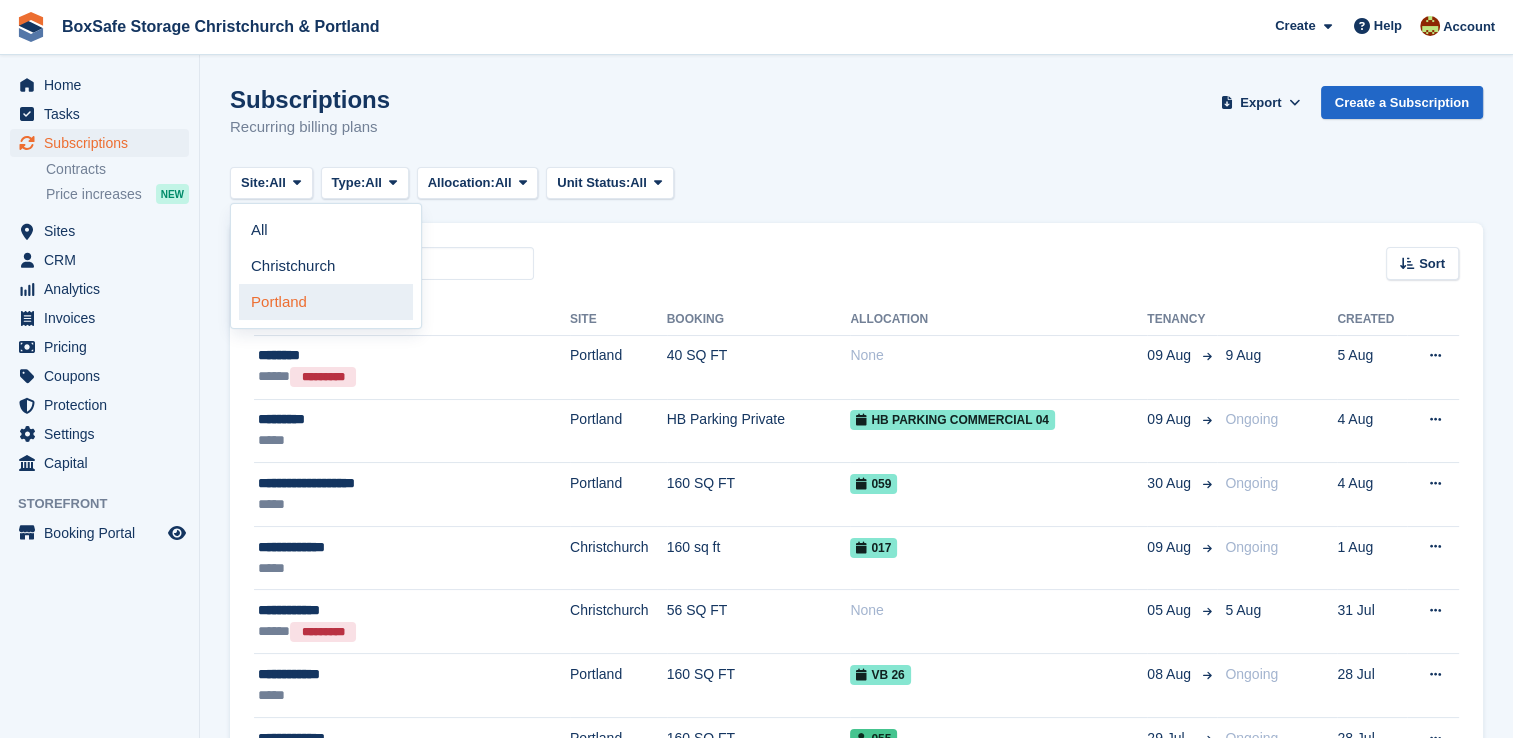 click on "Portland" at bounding box center (326, 302) 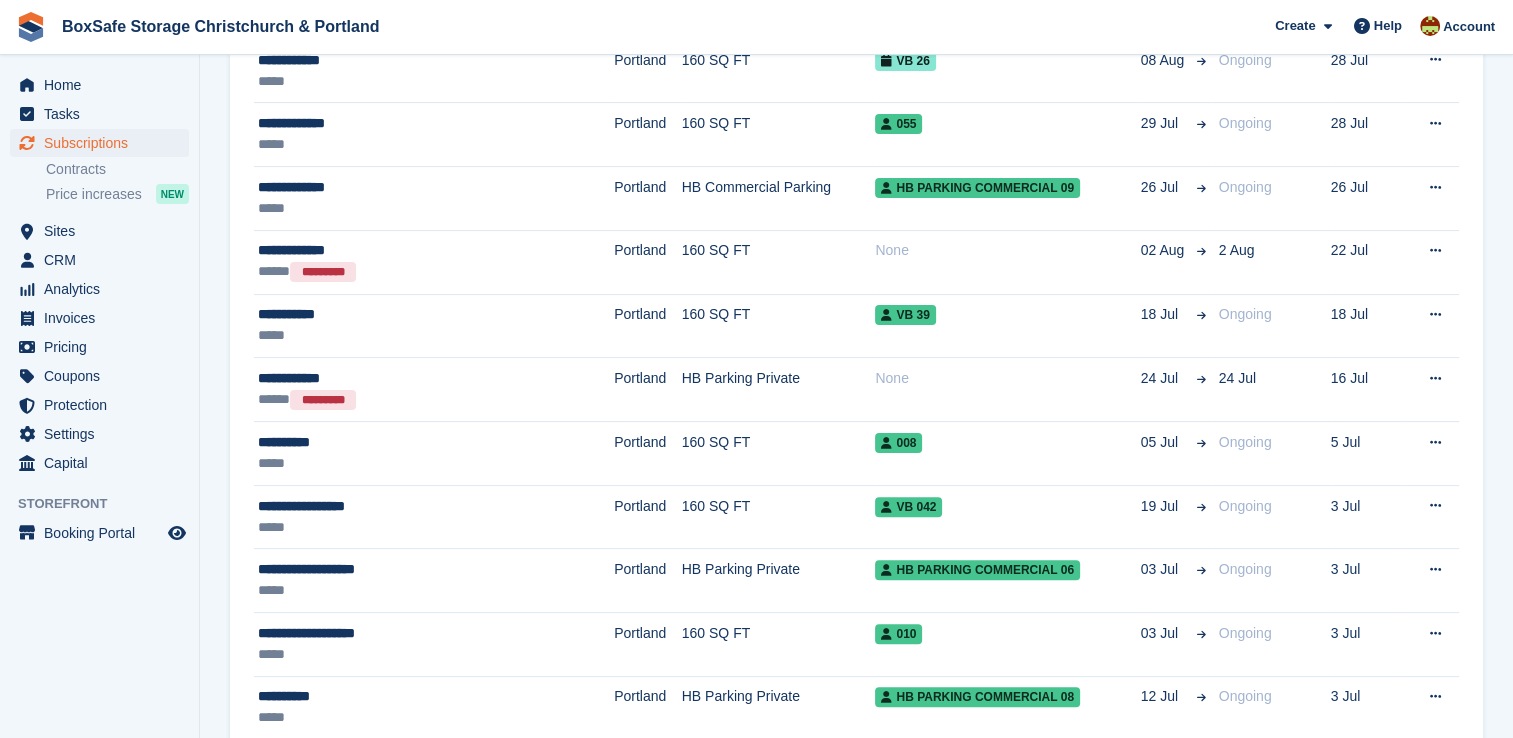 scroll, scrollTop: 0, scrollLeft: 0, axis: both 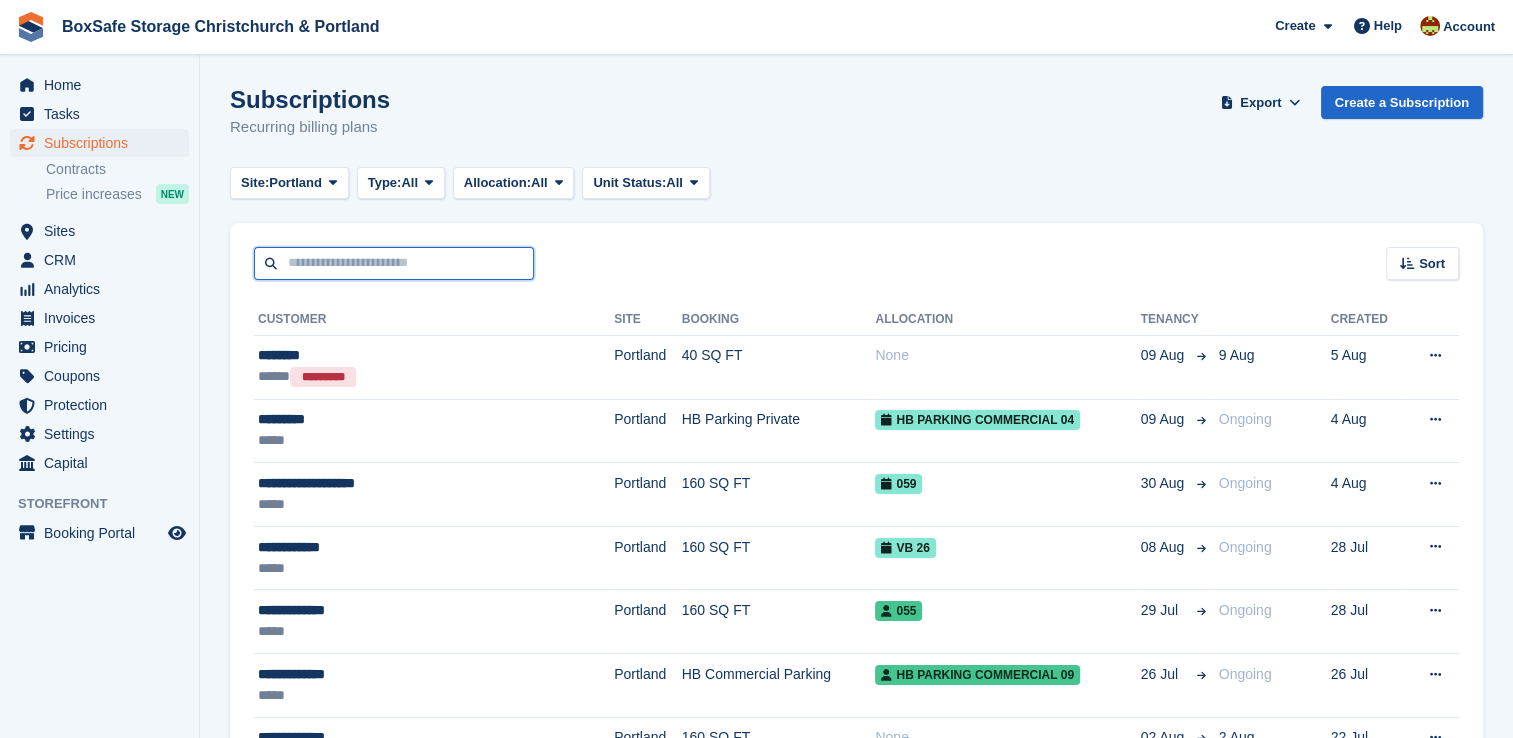 click at bounding box center [394, 263] 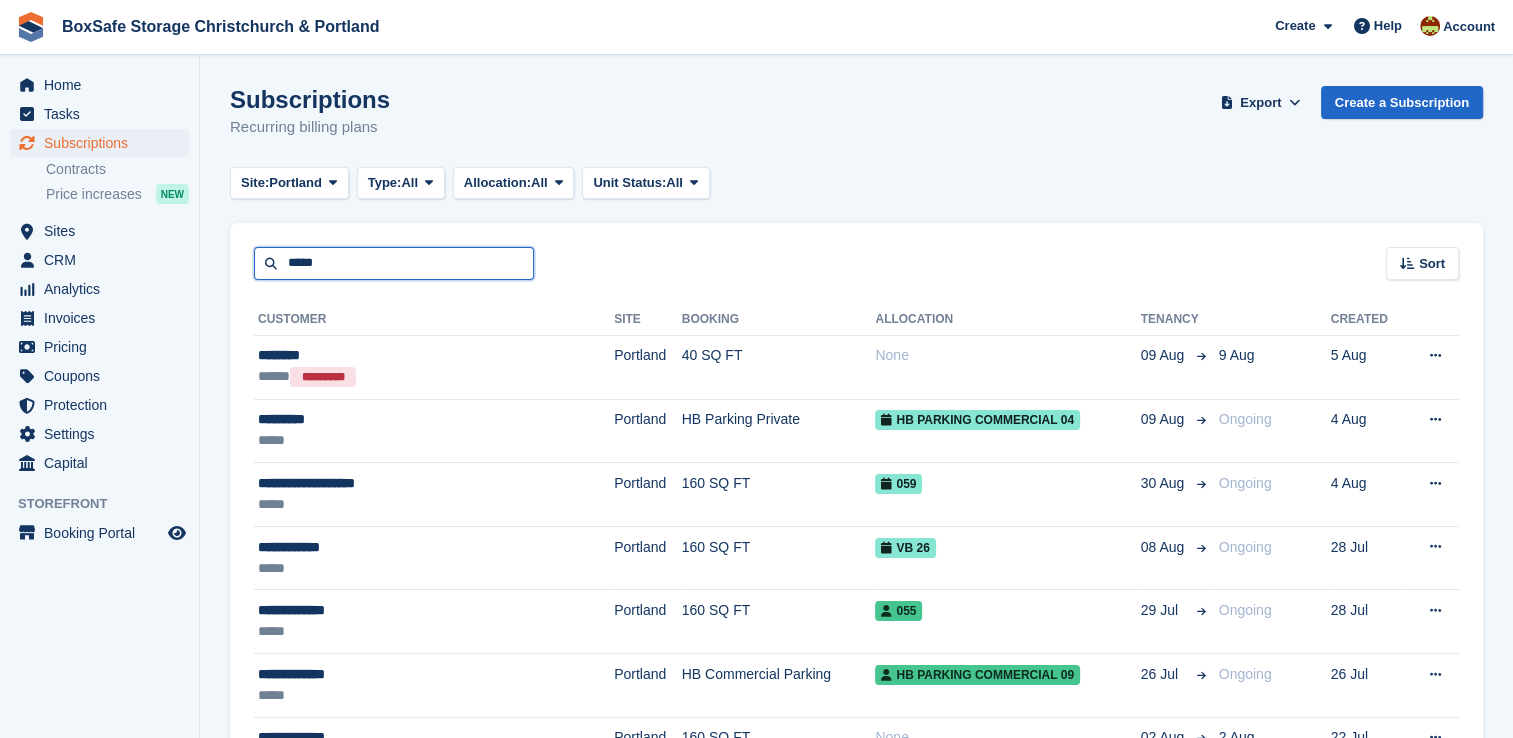 type on "*****" 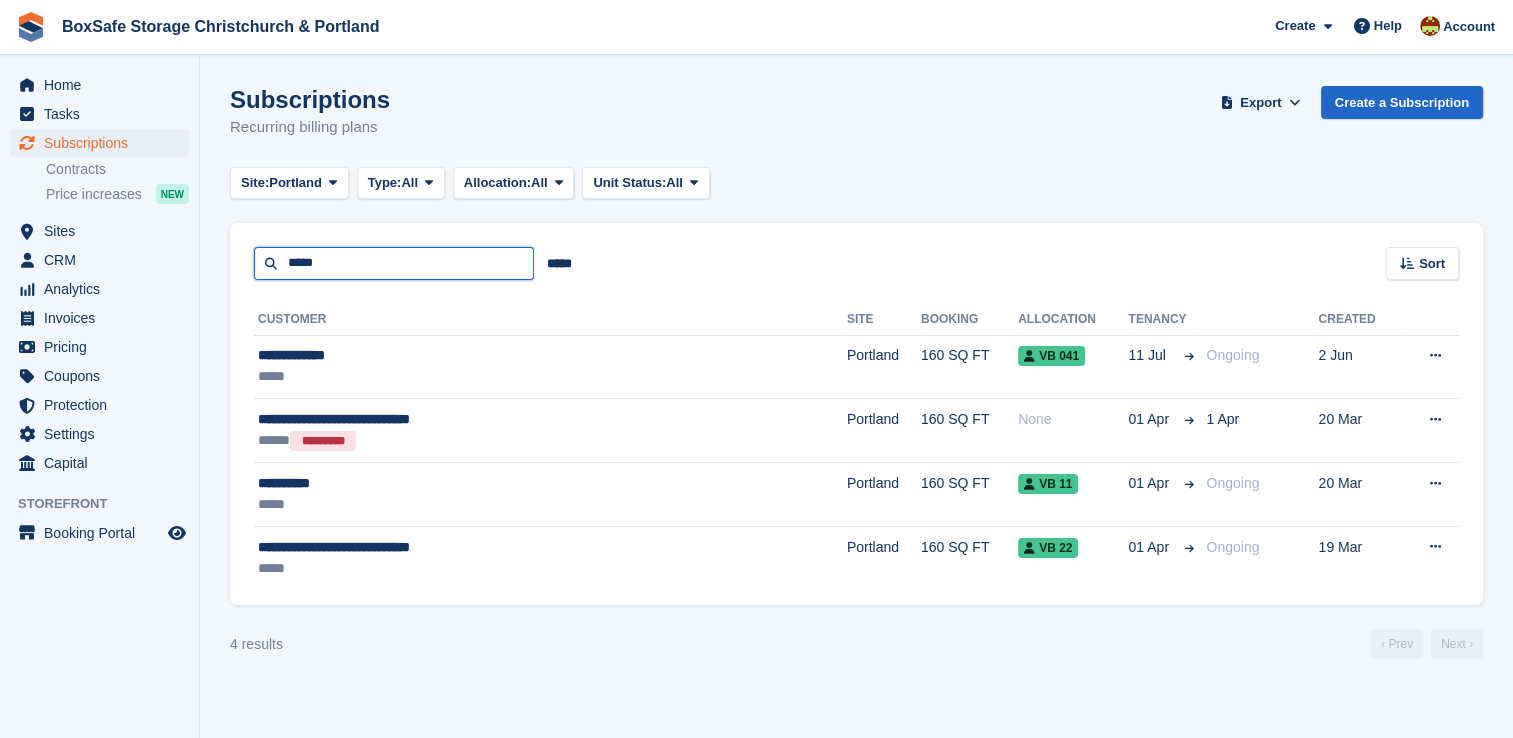 click on "*****" at bounding box center (394, 263) 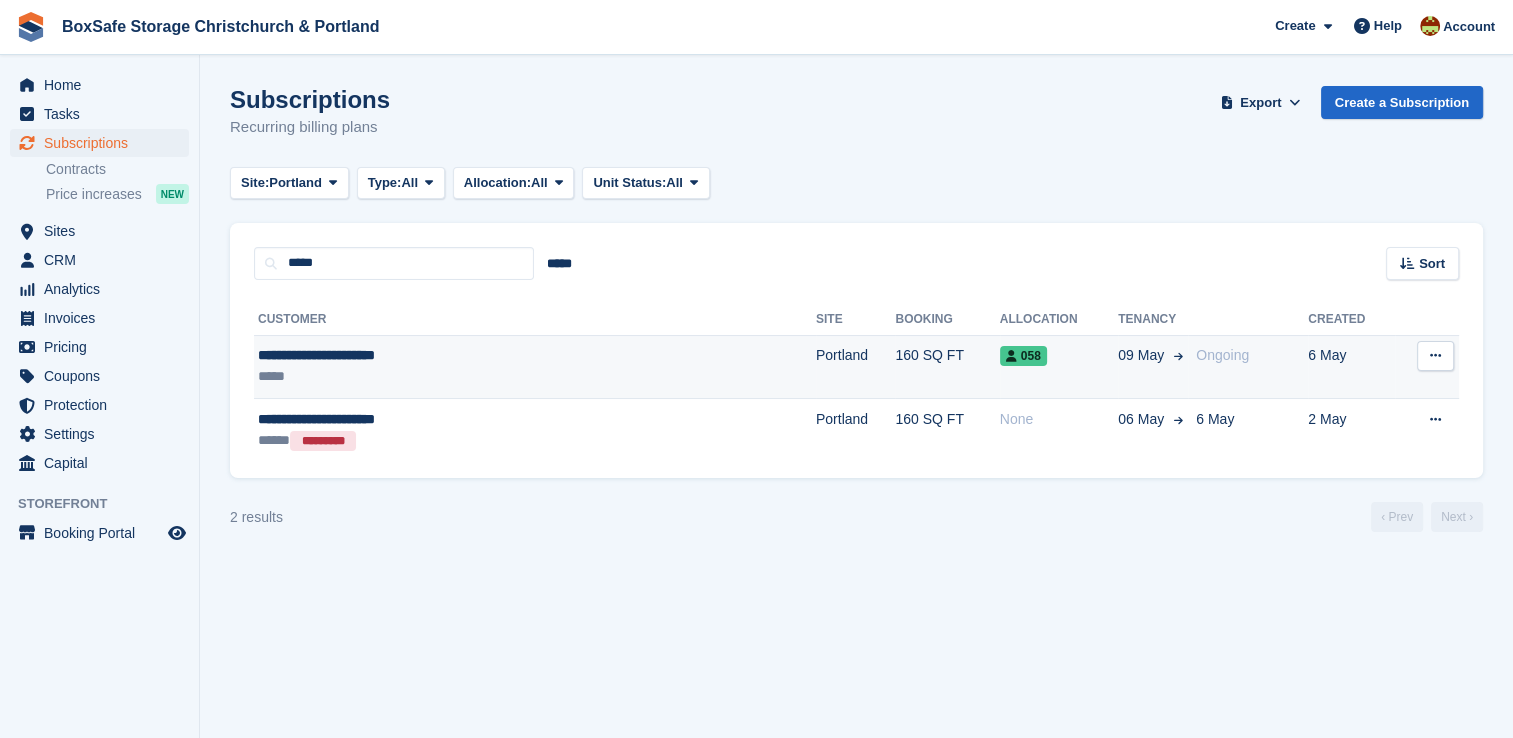 click on "160 SQ FT" at bounding box center (947, 367) 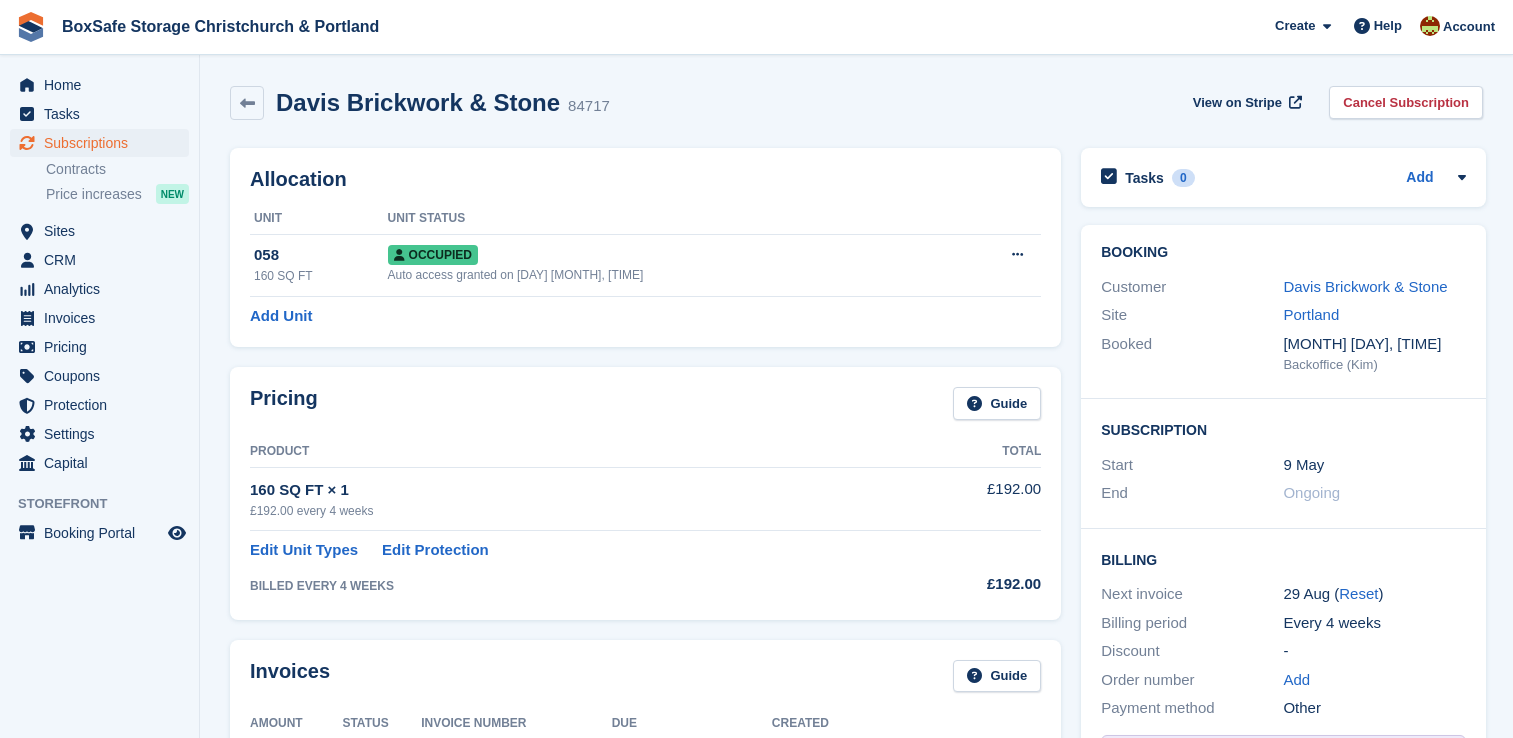 scroll, scrollTop: 0, scrollLeft: 0, axis: both 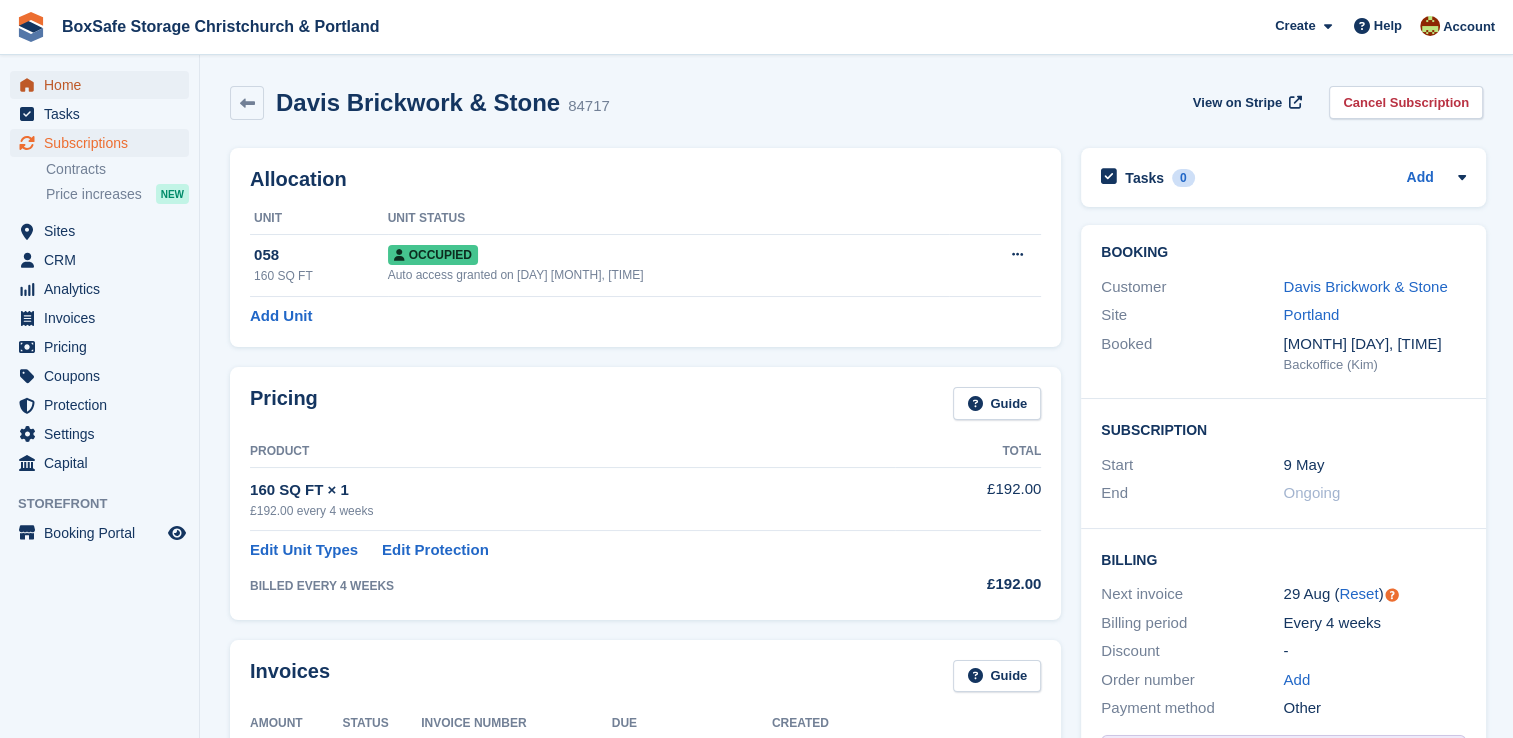 click on "Home" at bounding box center (104, 85) 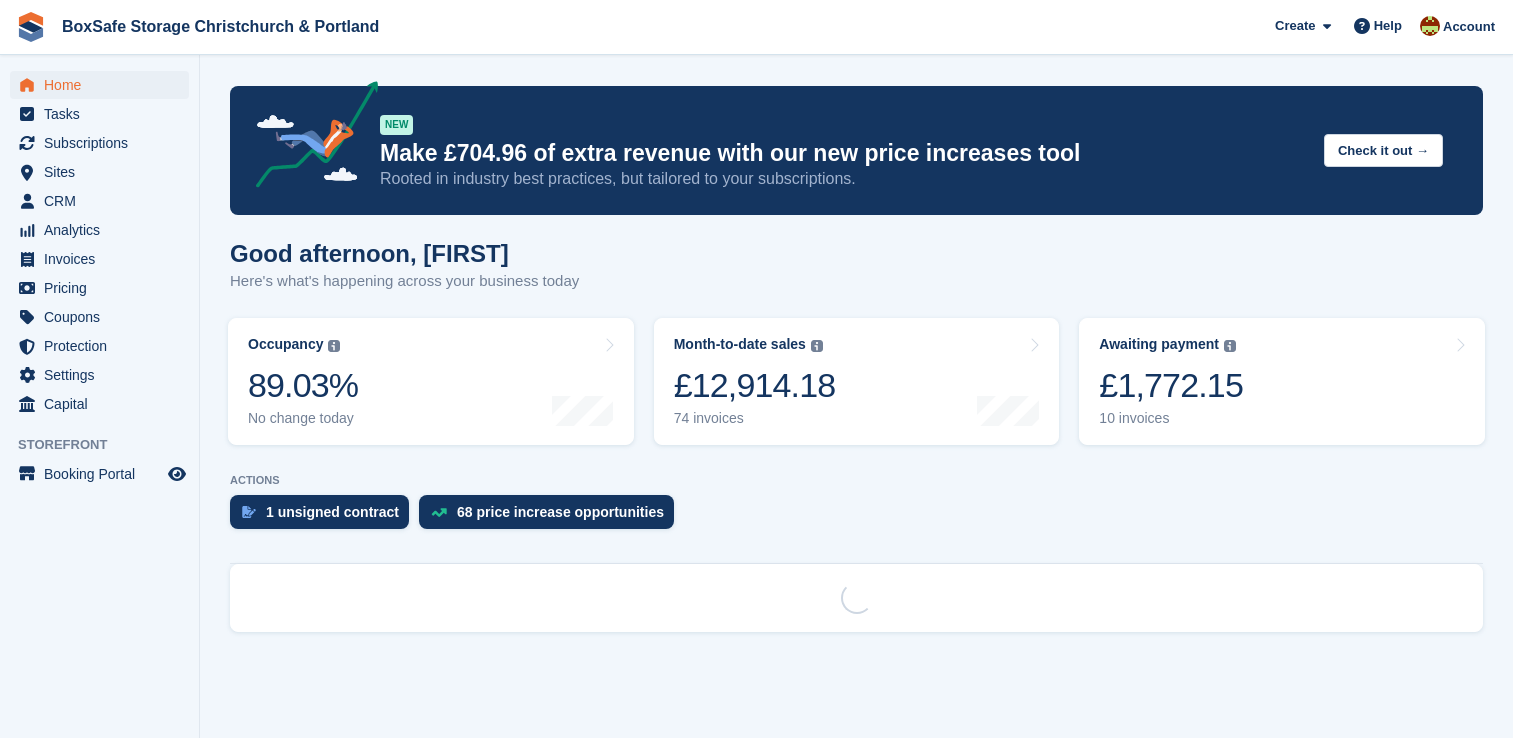 scroll, scrollTop: 0, scrollLeft: 0, axis: both 